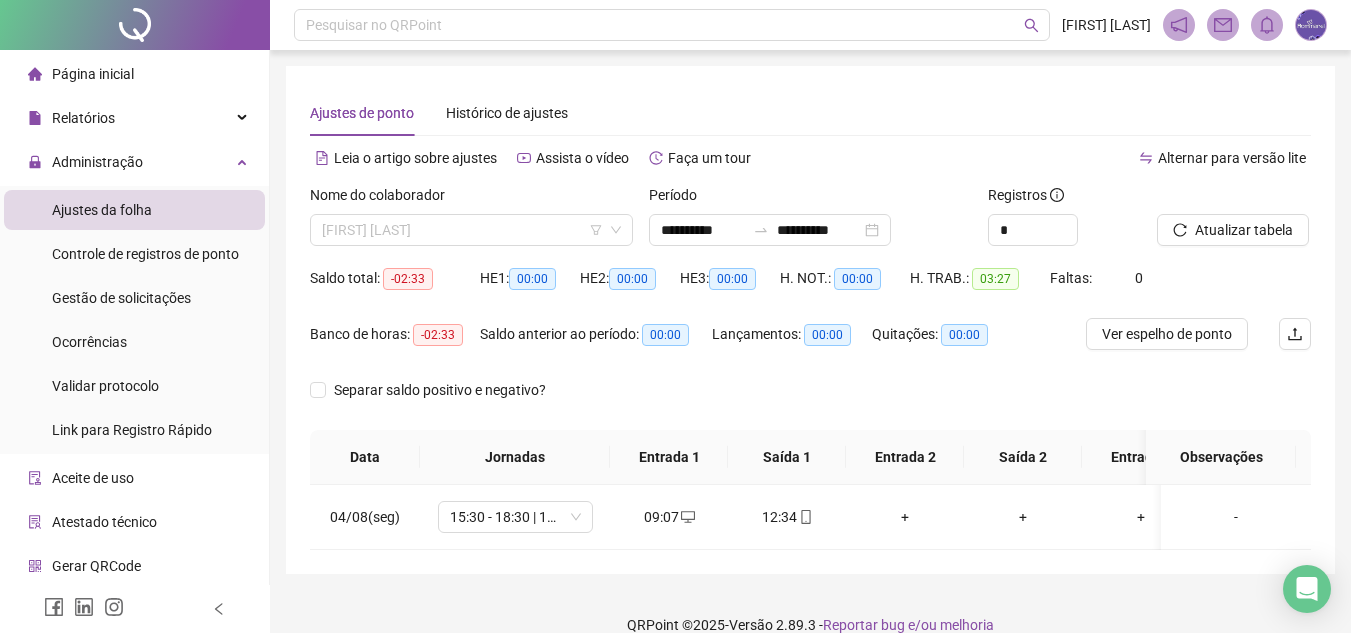 scroll, scrollTop: 0, scrollLeft: 0, axis: both 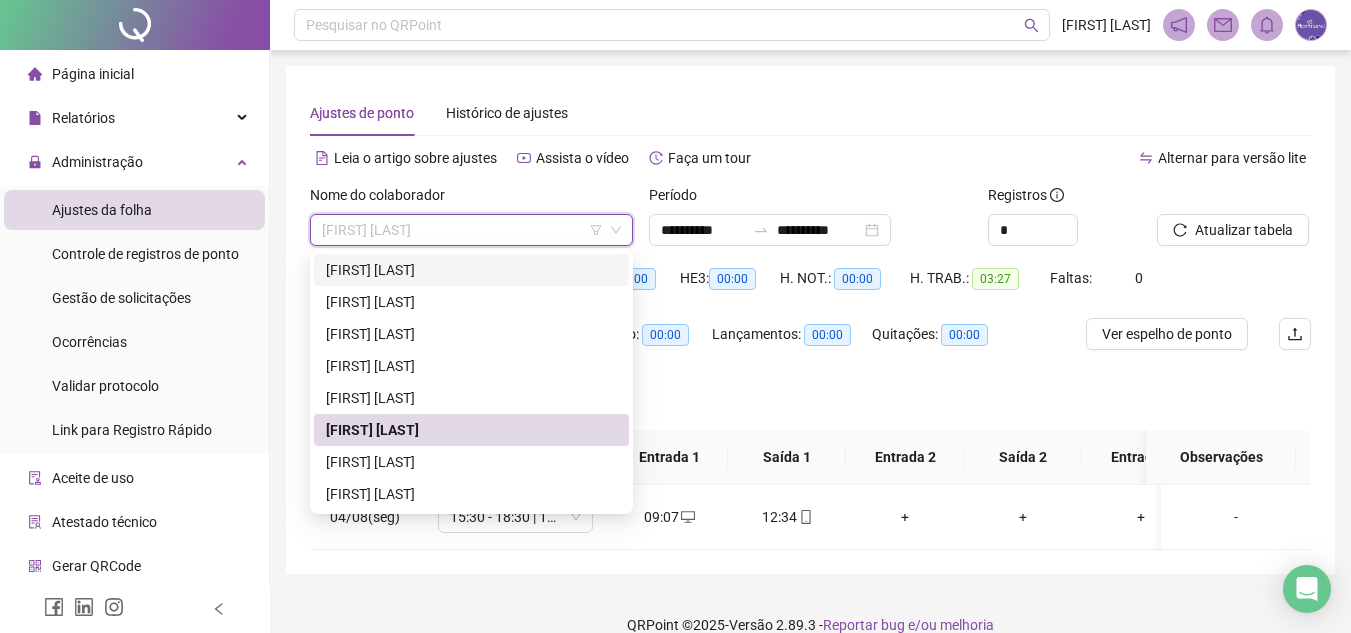 click on "[FIRST] [LAST]" at bounding box center (471, 270) 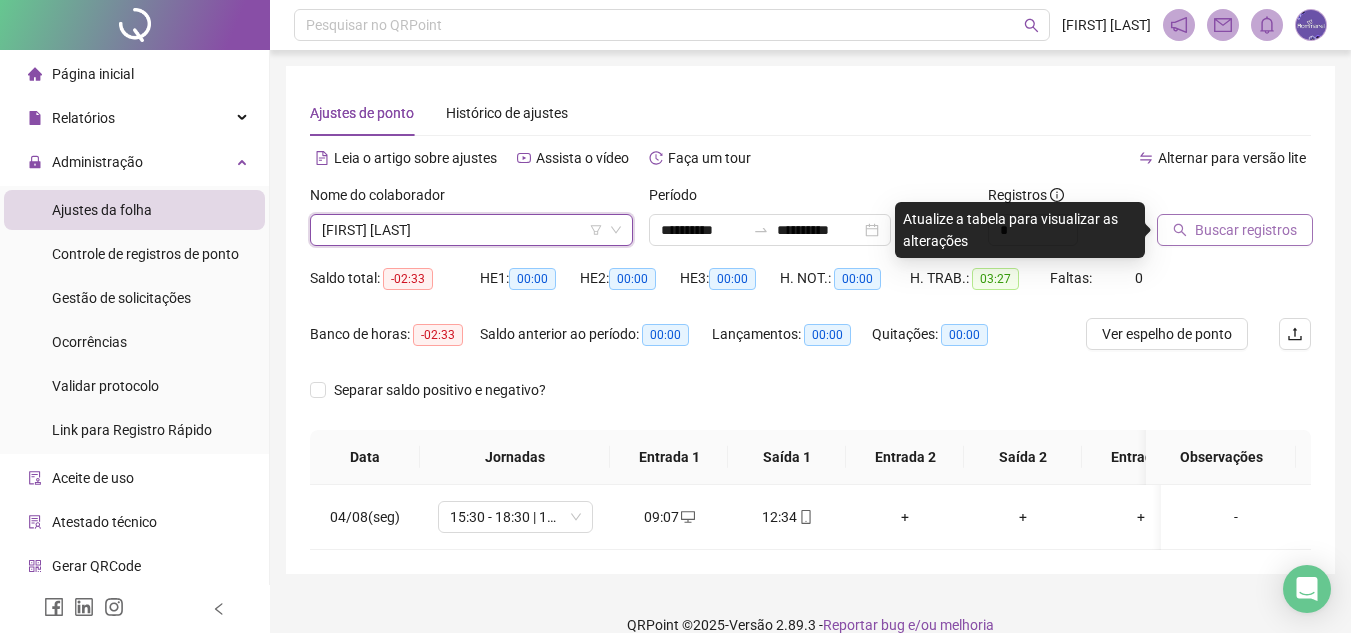 click on "Buscar registros" at bounding box center (1246, 230) 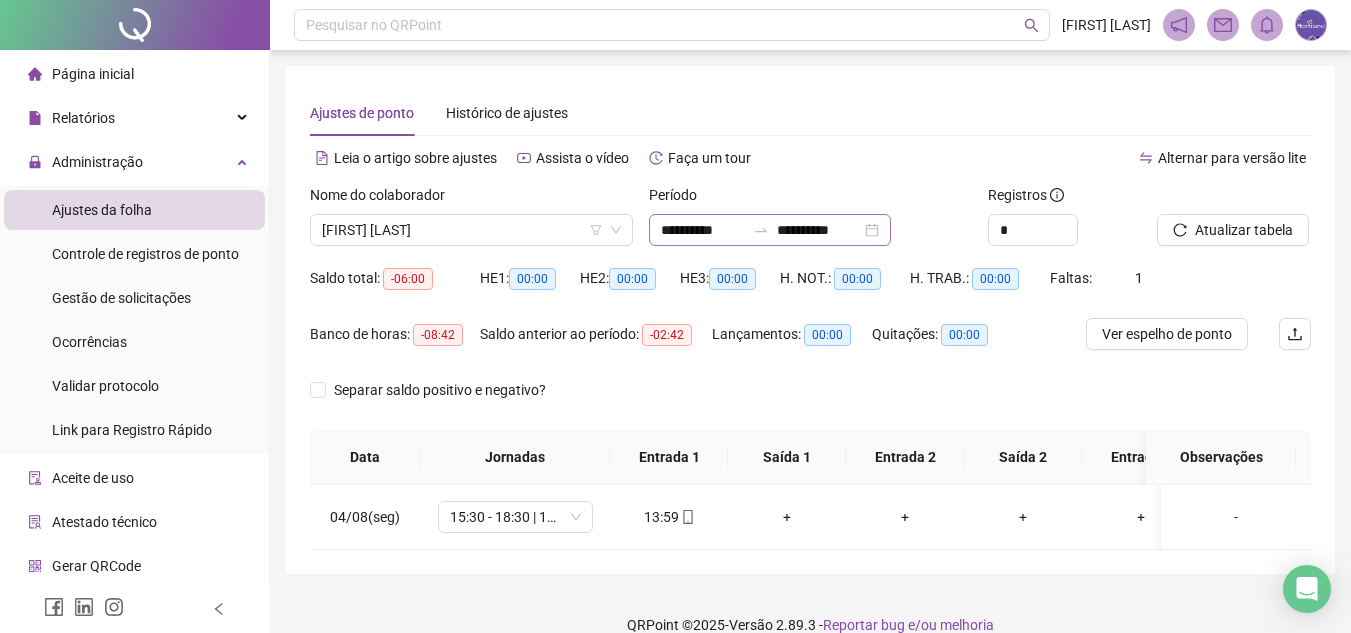 click on "**********" at bounding box center (770, 230) 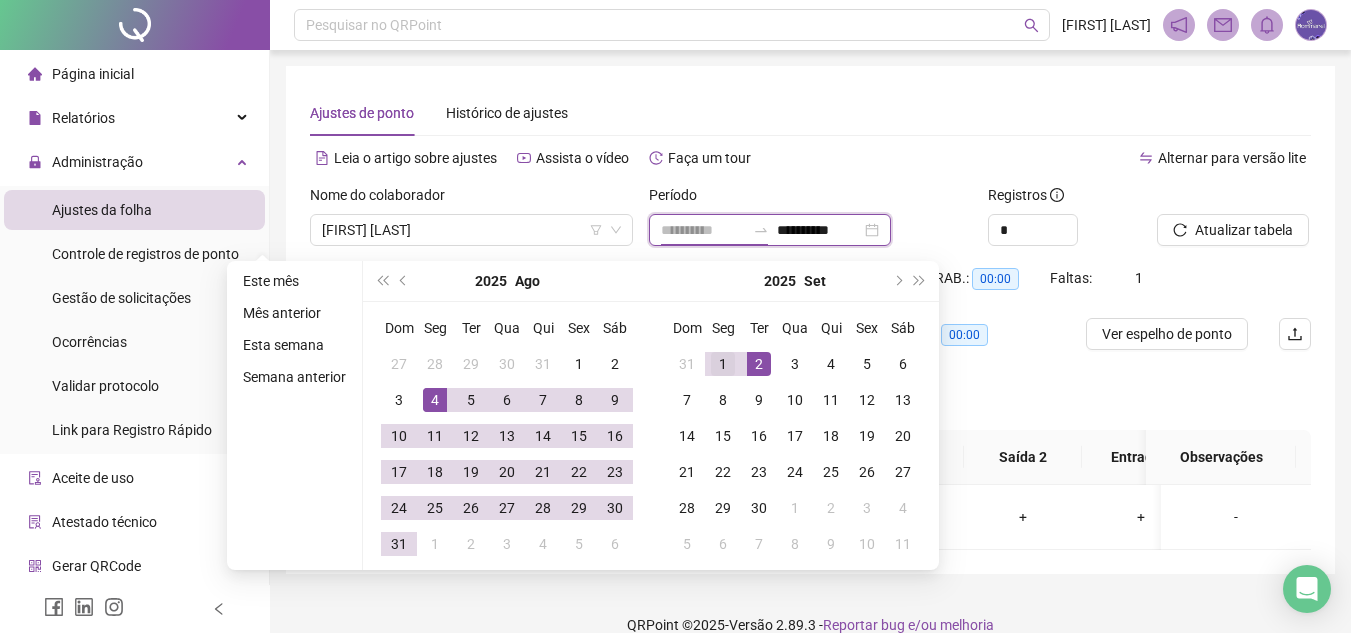 type on "**********" 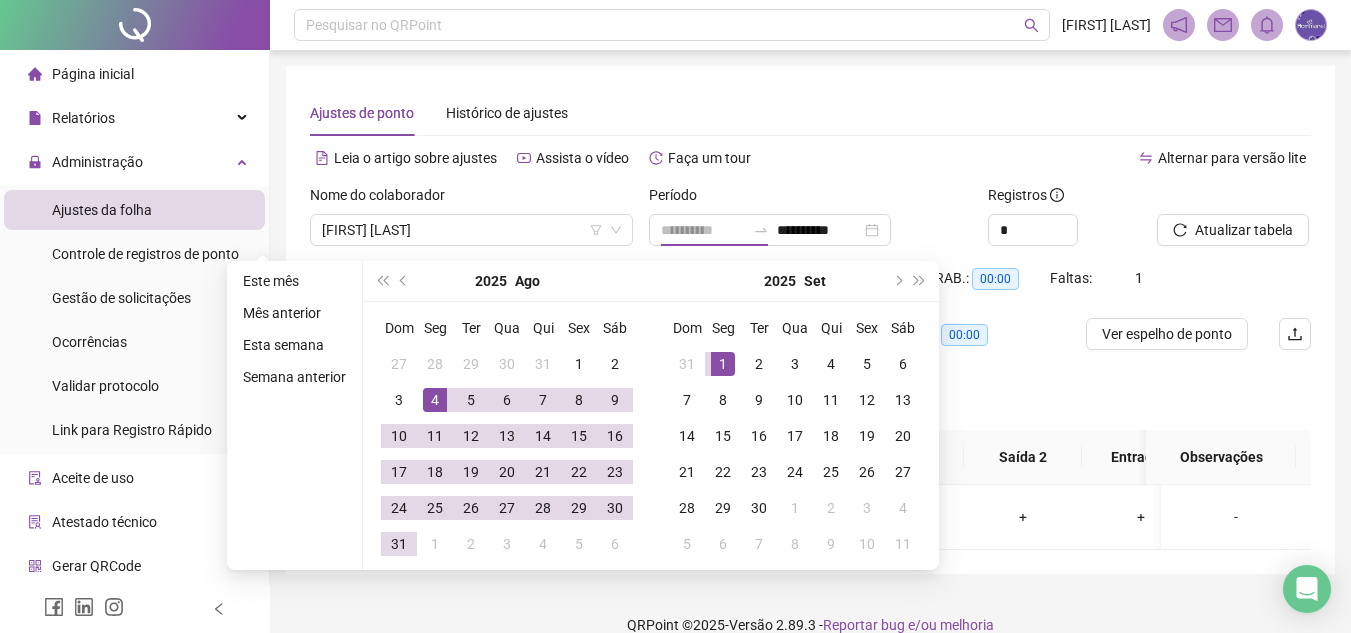 click on "1" at bounding box center [723, 364] 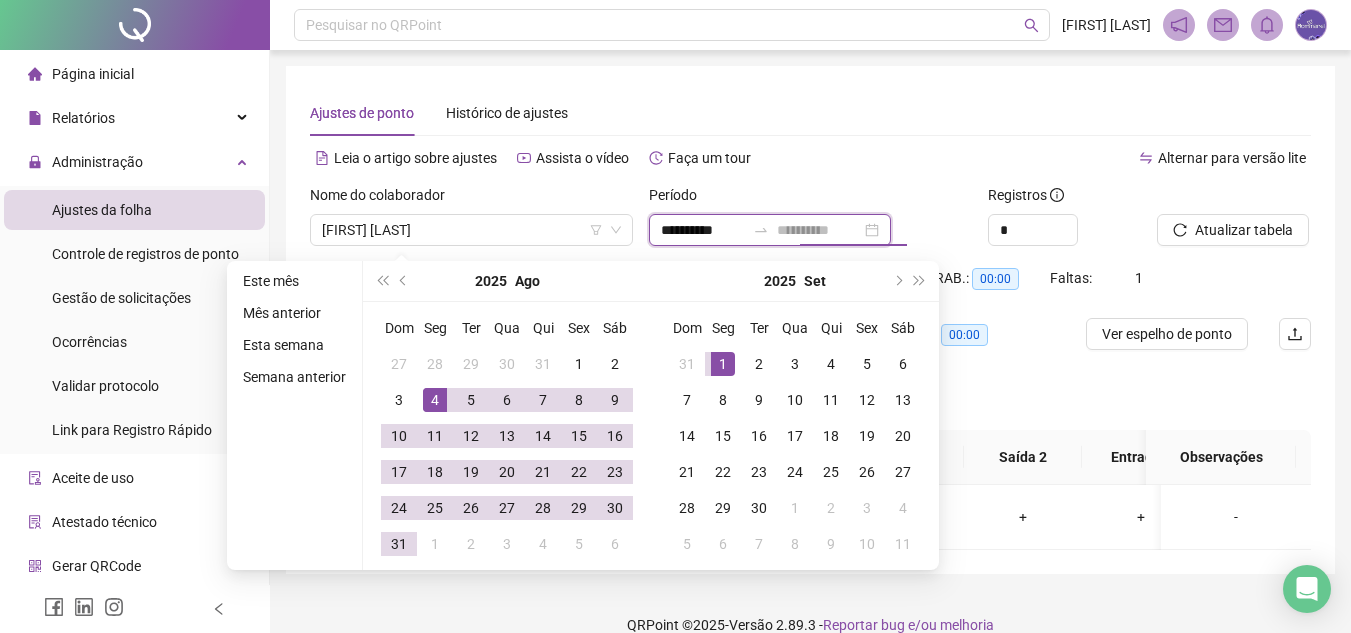 type on "**********" 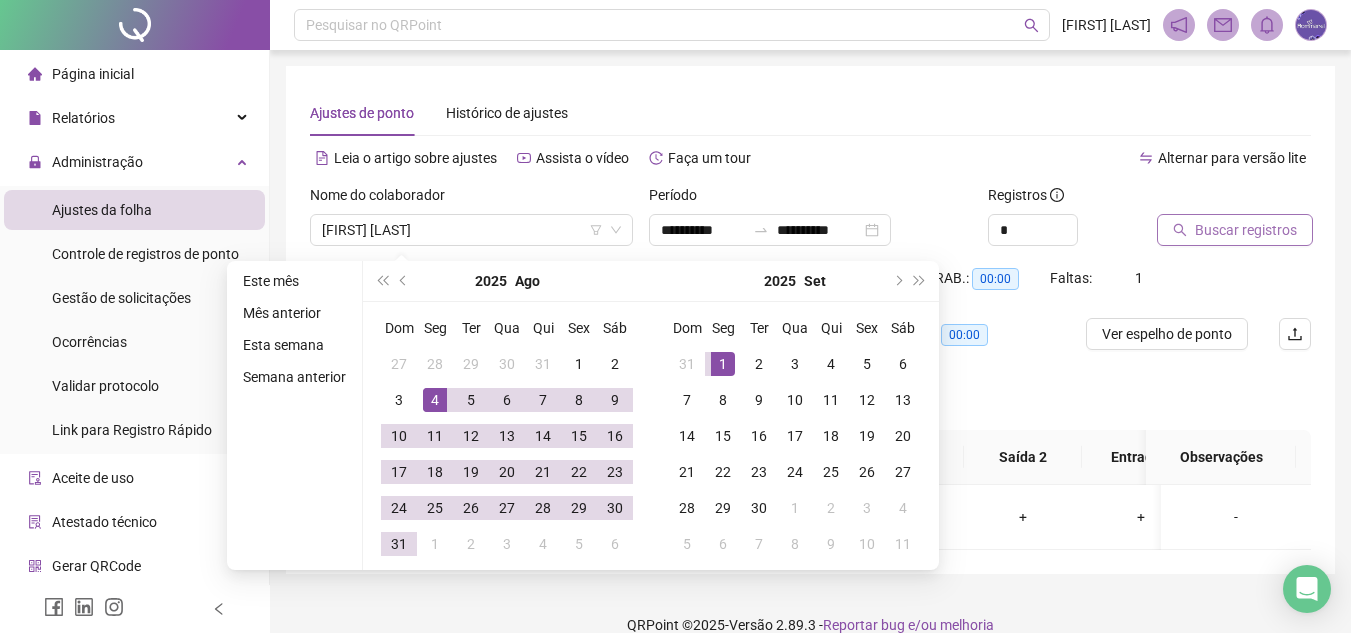 type on "**********" 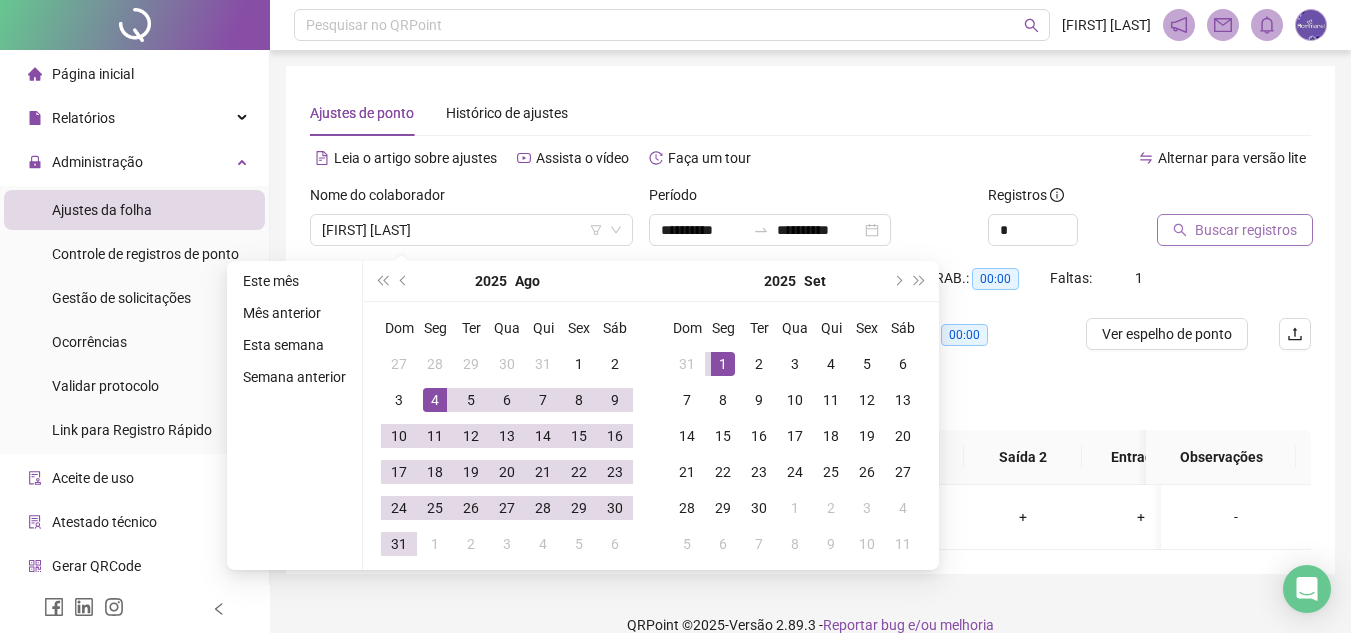 type on "**********" 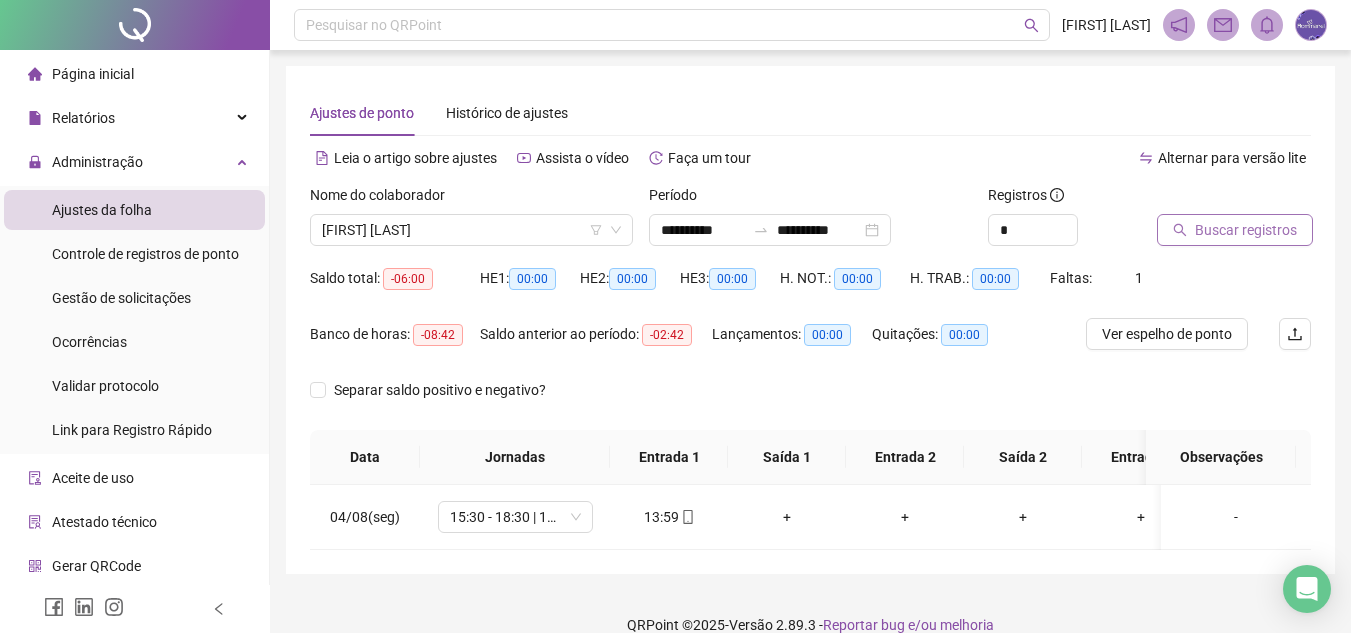 click on "Buscar registros" at bounding box center (1246, 230) 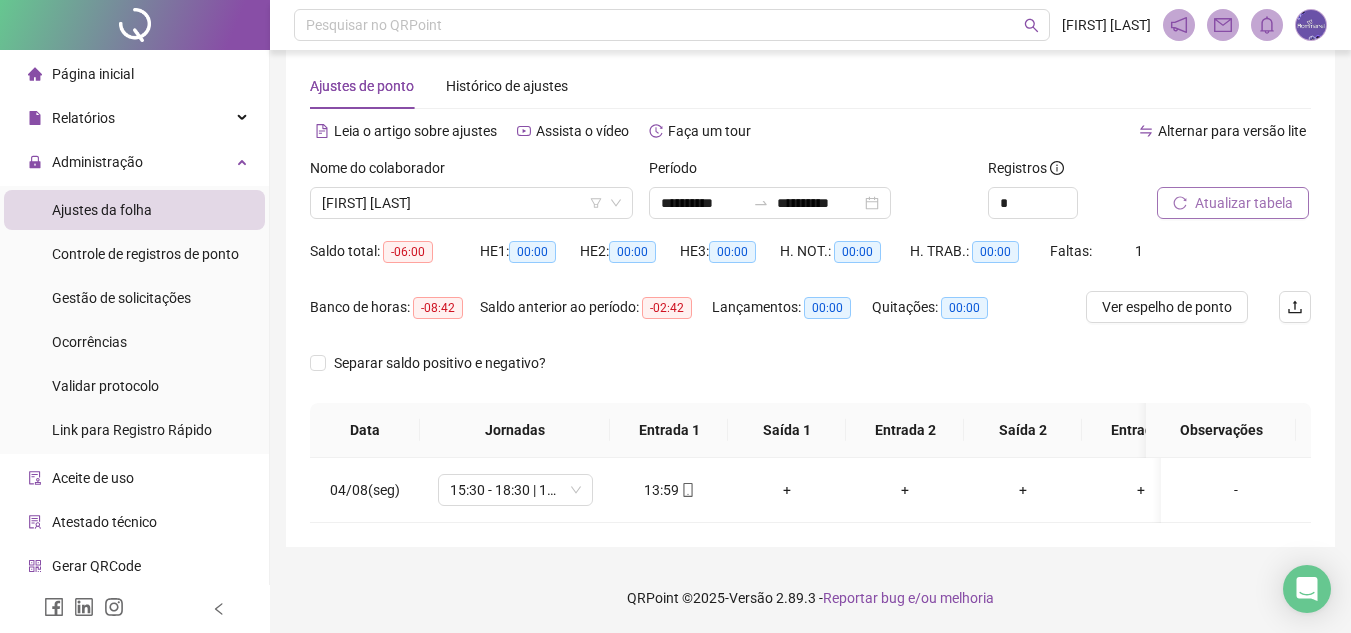 scroll, scrollTop: 42, scrollLeft: 0, axis: vertical 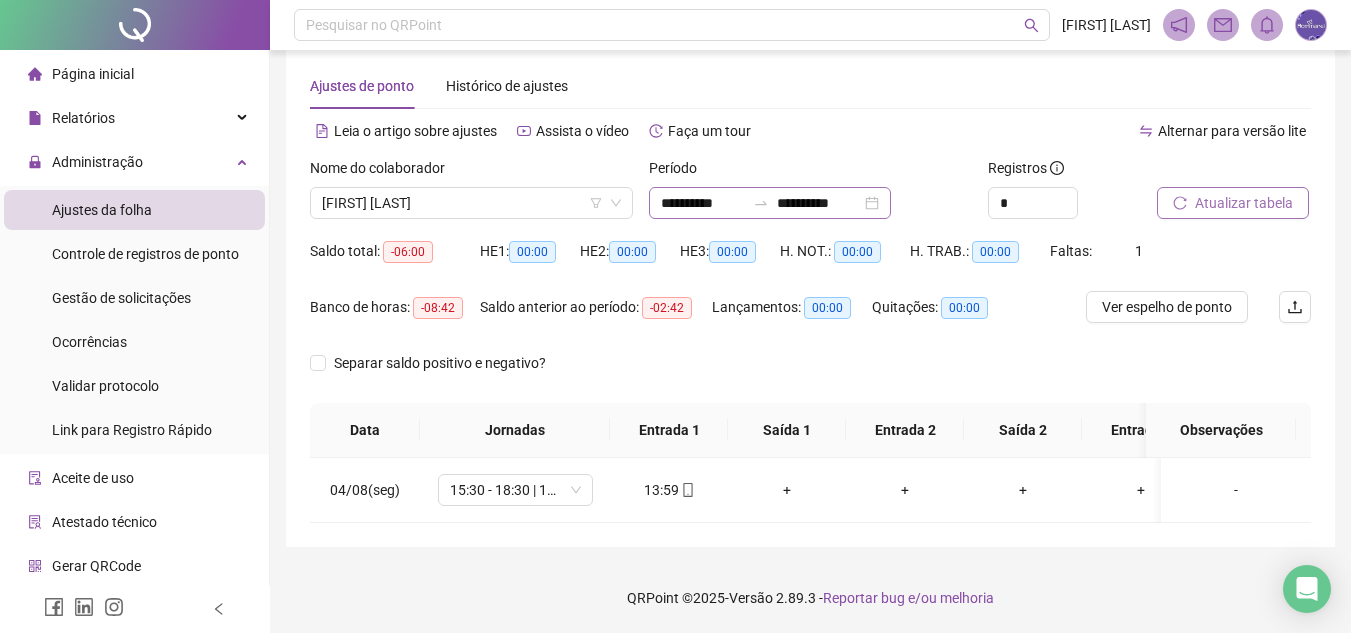 click on "**********" at bounding box center (770, 203) 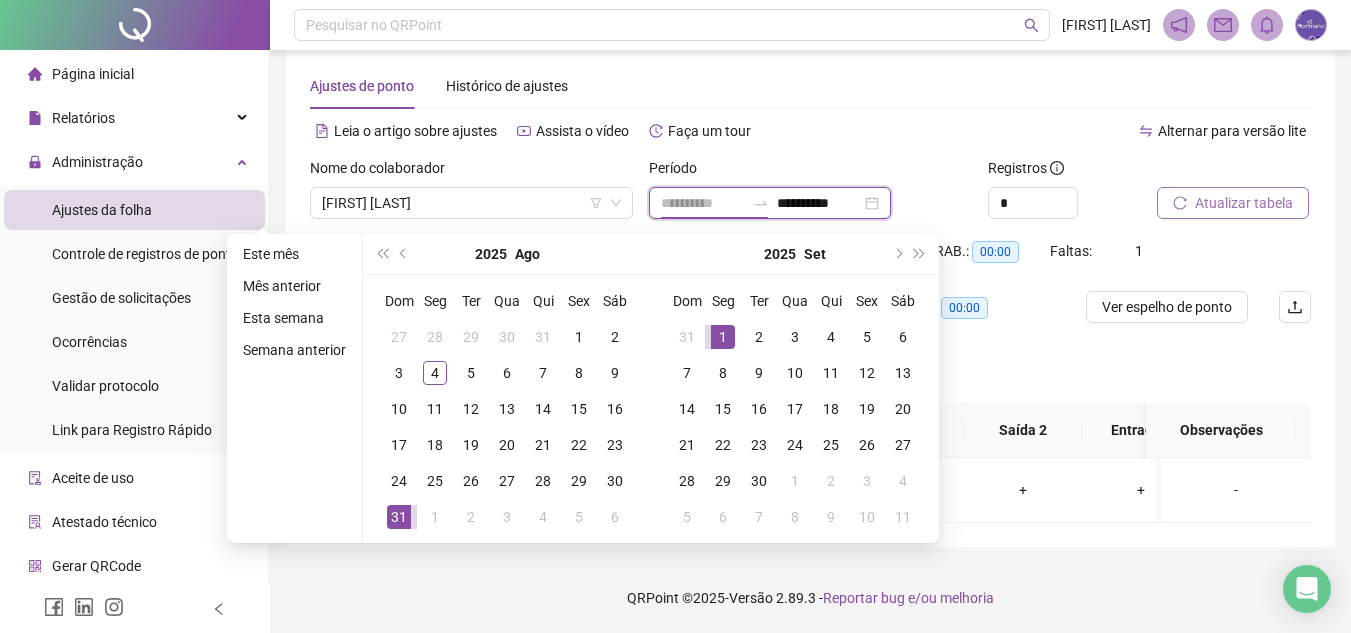 type on "**********" 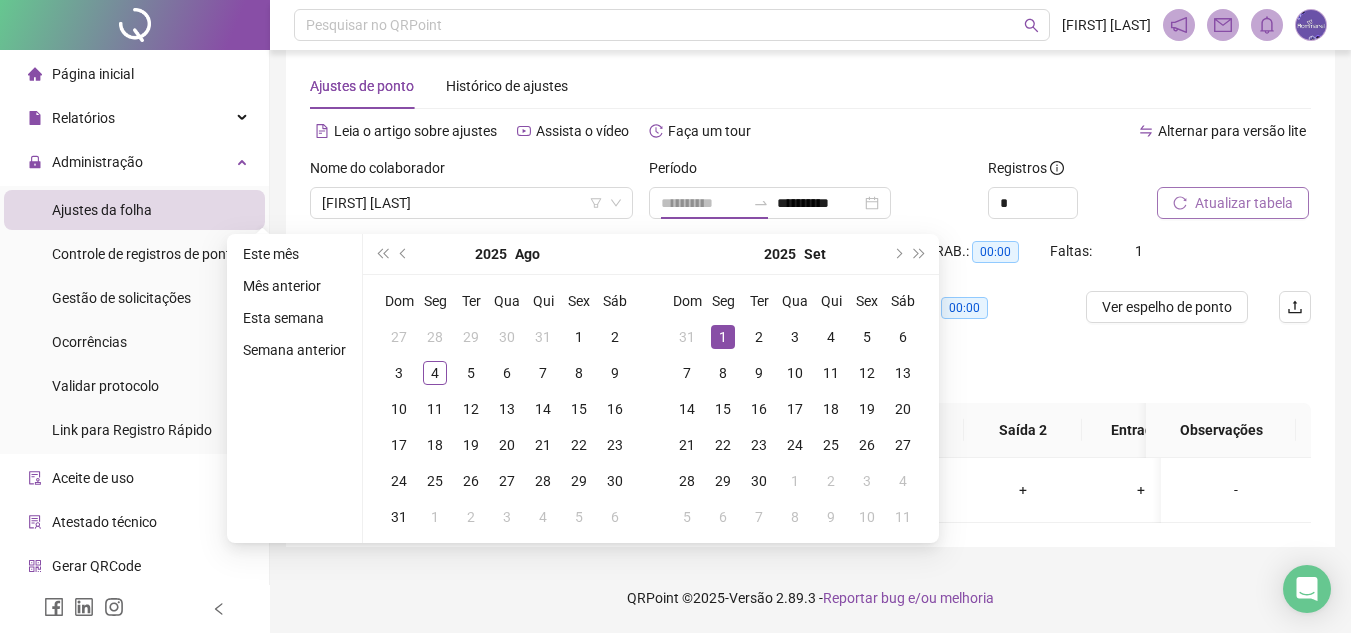 click on "1" at bounding box center [723, 337] 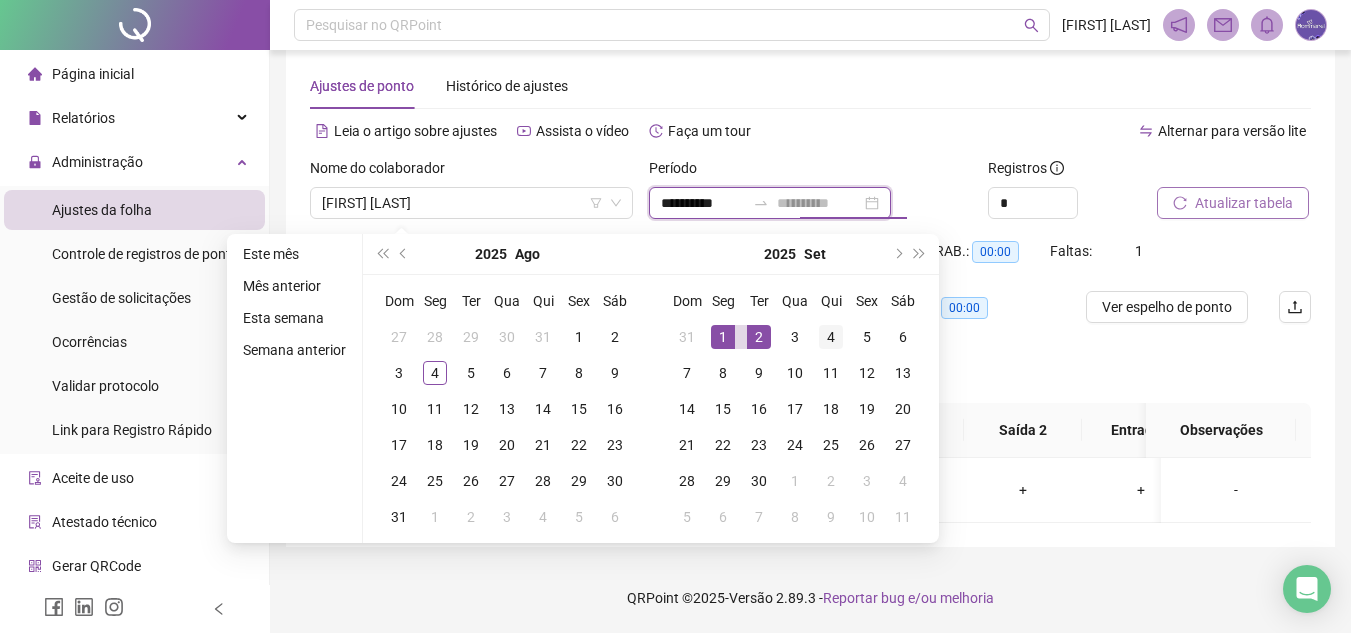 type on "**********" 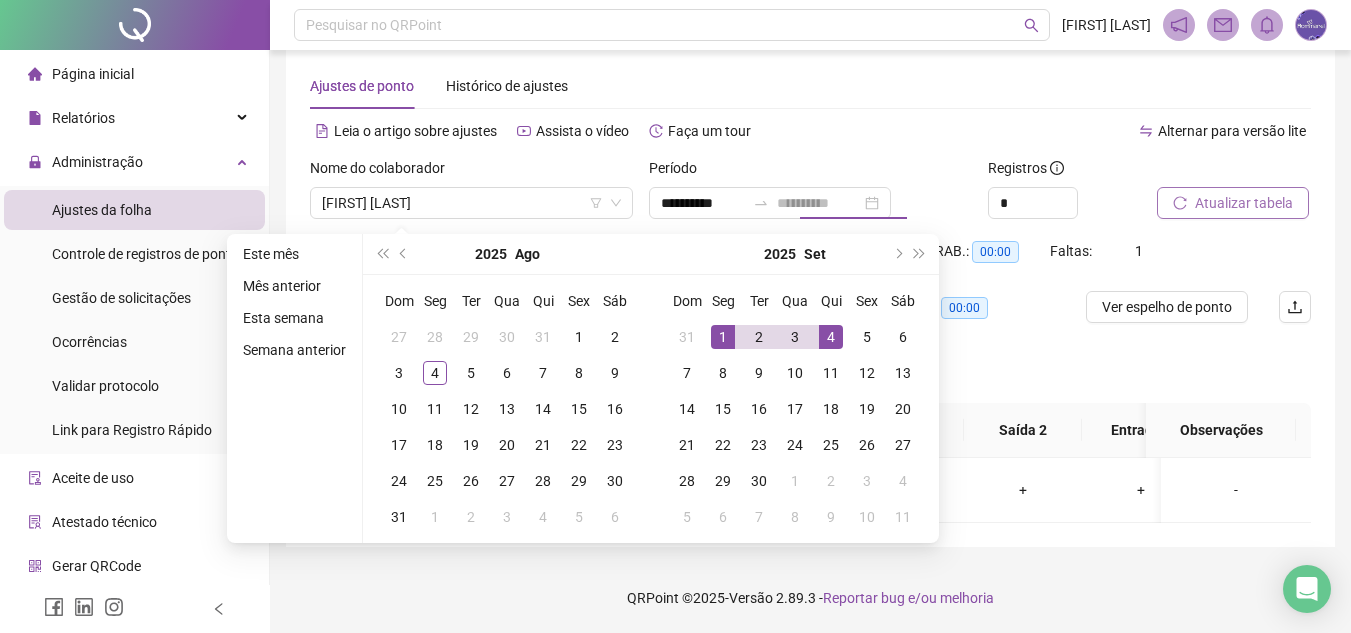 click on "4" at bounding box center [831, 337] 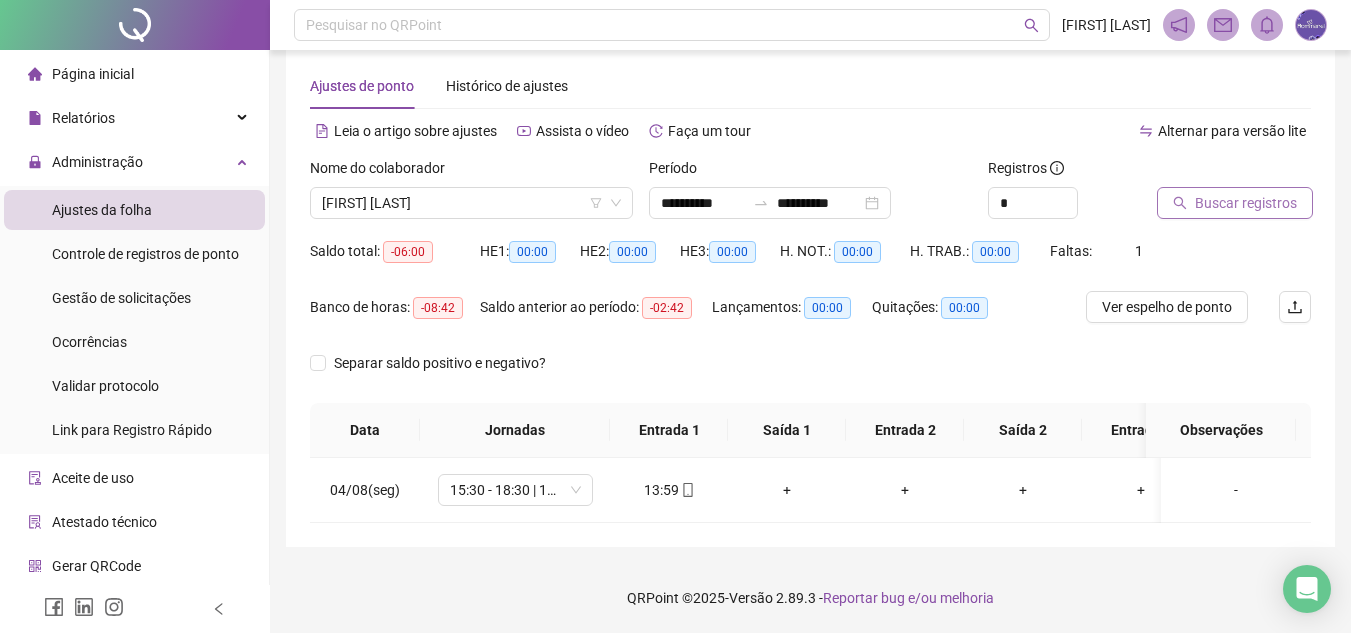 click on "Buscar registros" at bounding box center (1246, 203) 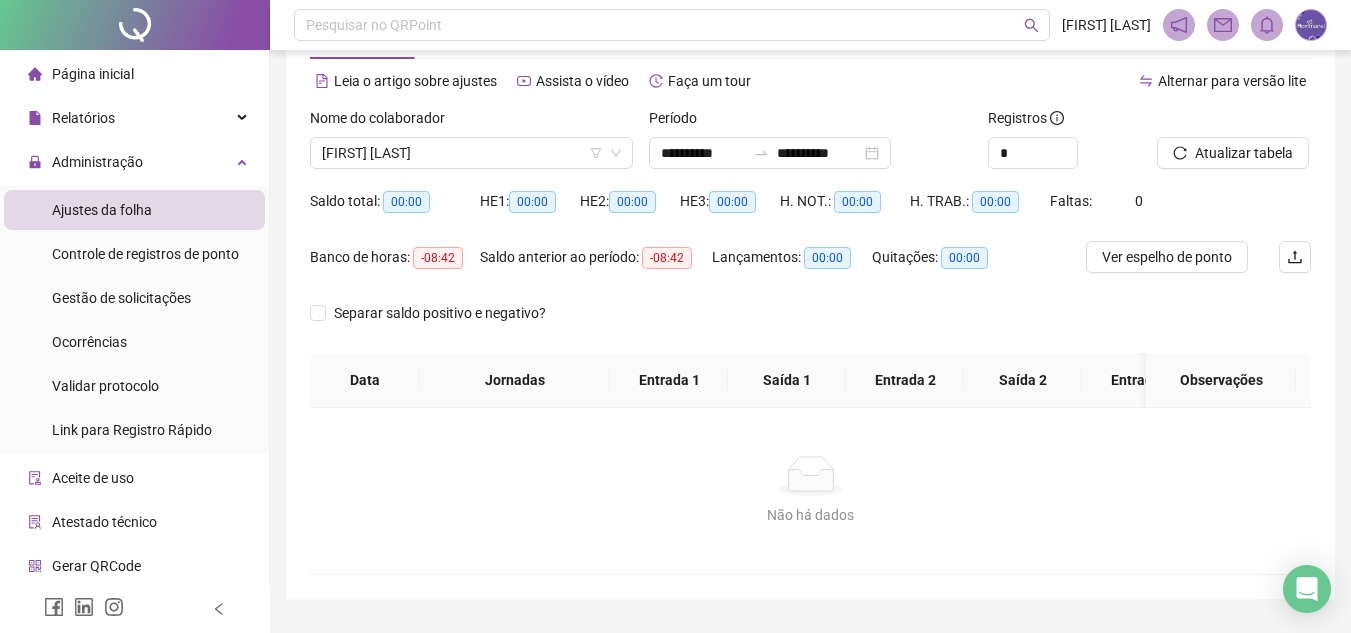 scroll, scrollTop: 44, scrollLeft: 0, axis: vertical 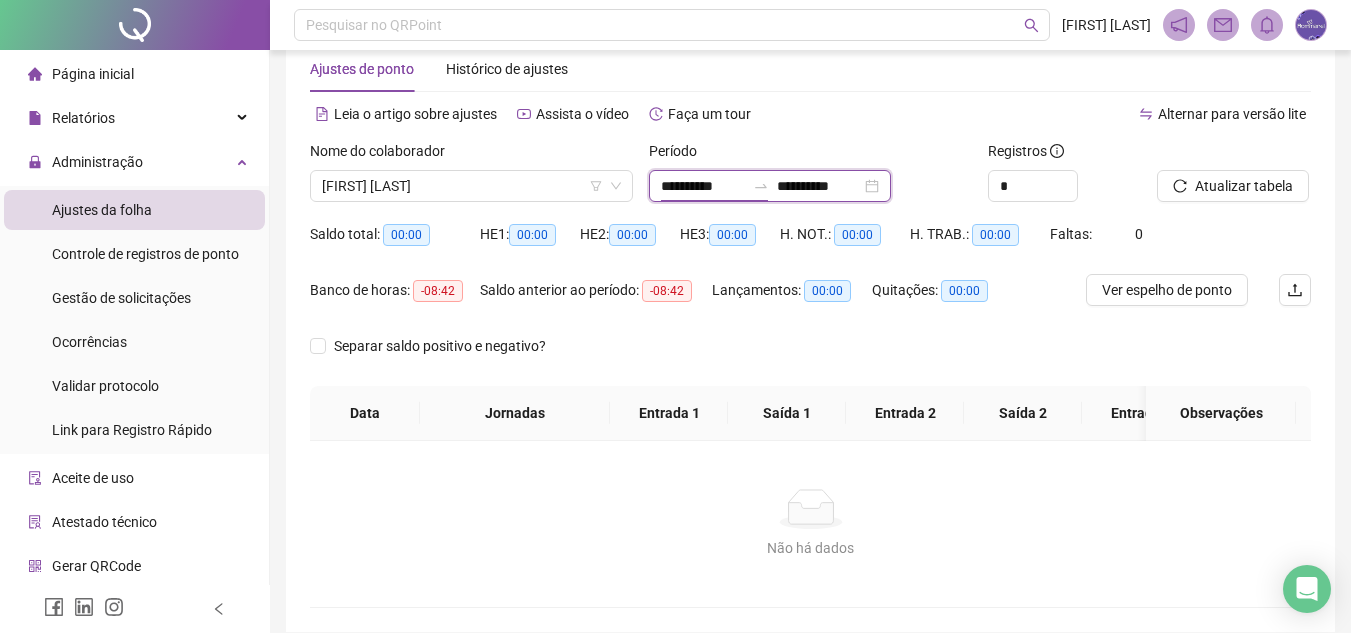 click on "**********" at bounding box center (703, 186) 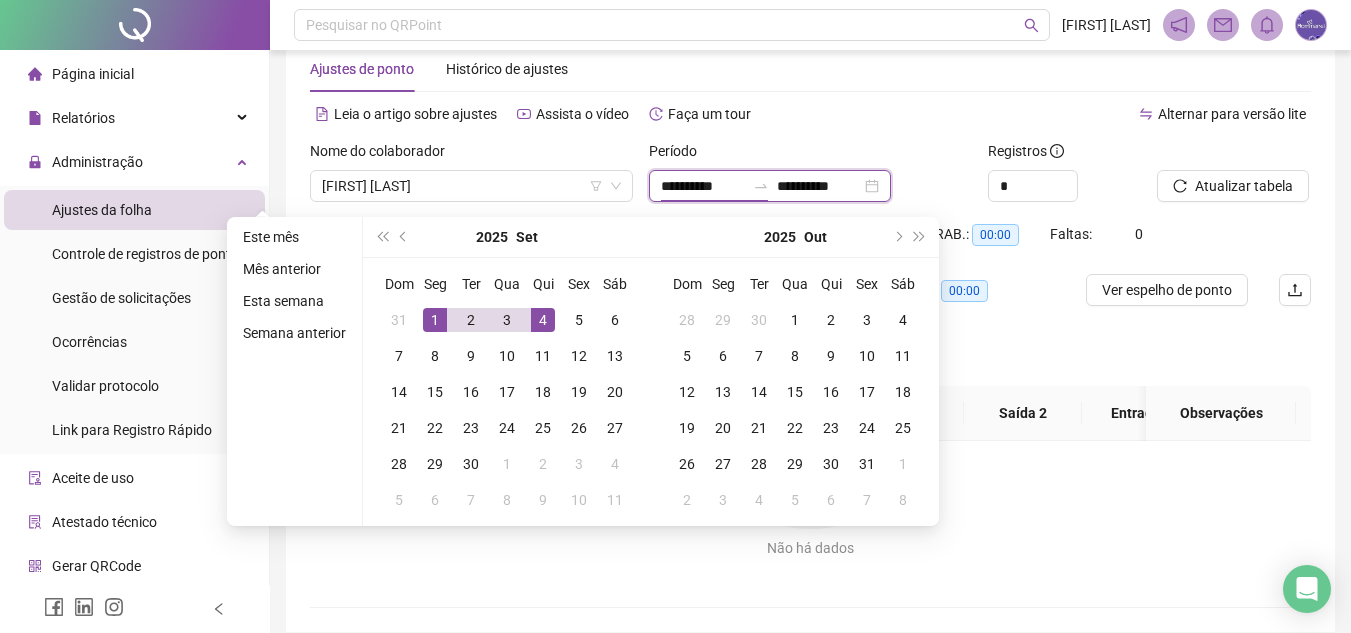 click on "**********" at bounding box center (703, 186) 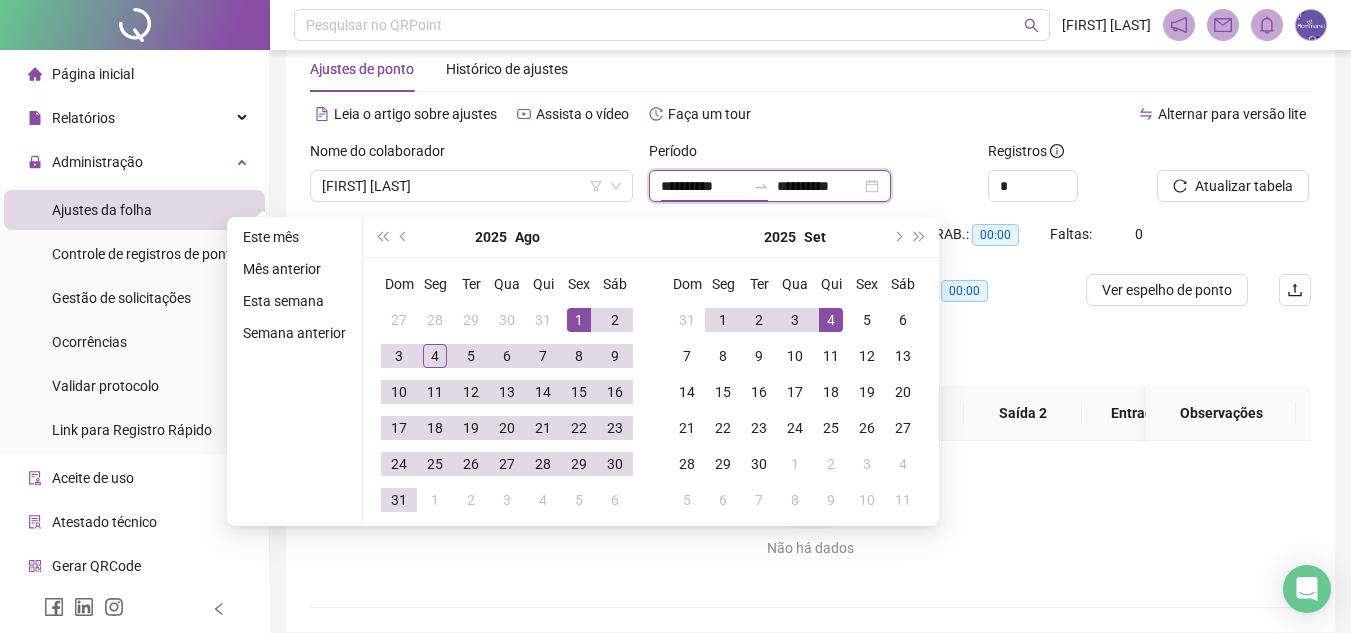 type on "**********" 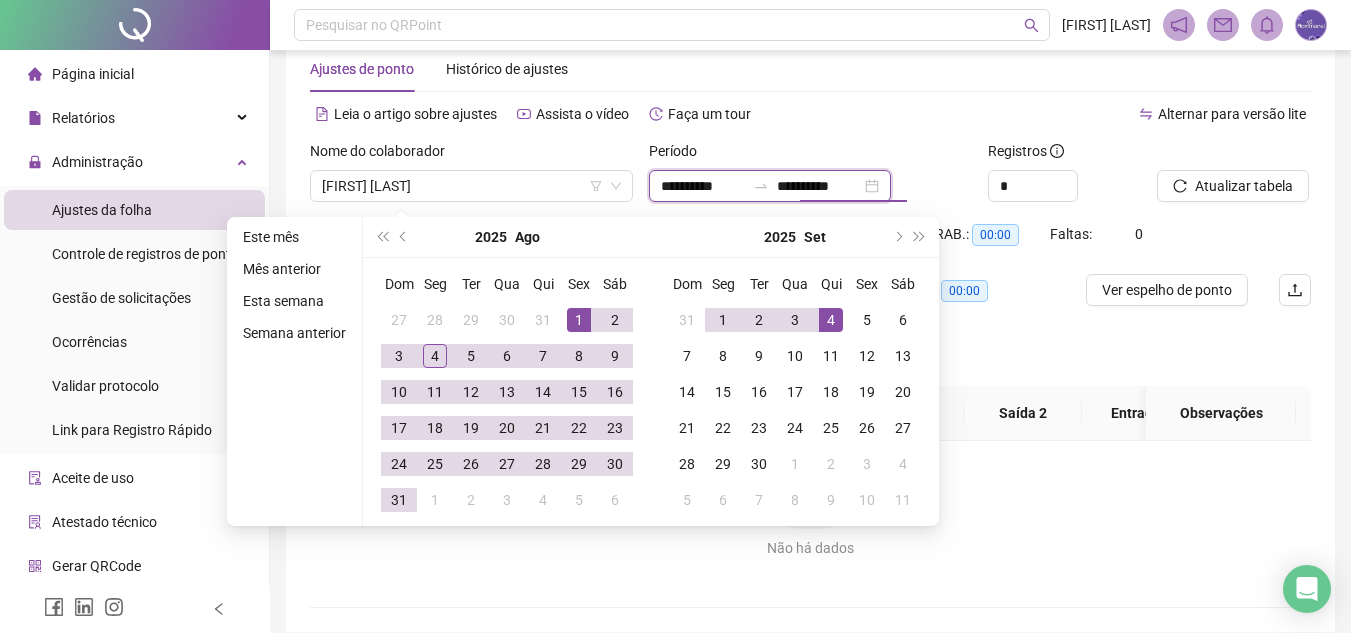 click on "**********" at bounding box center (819, 186) 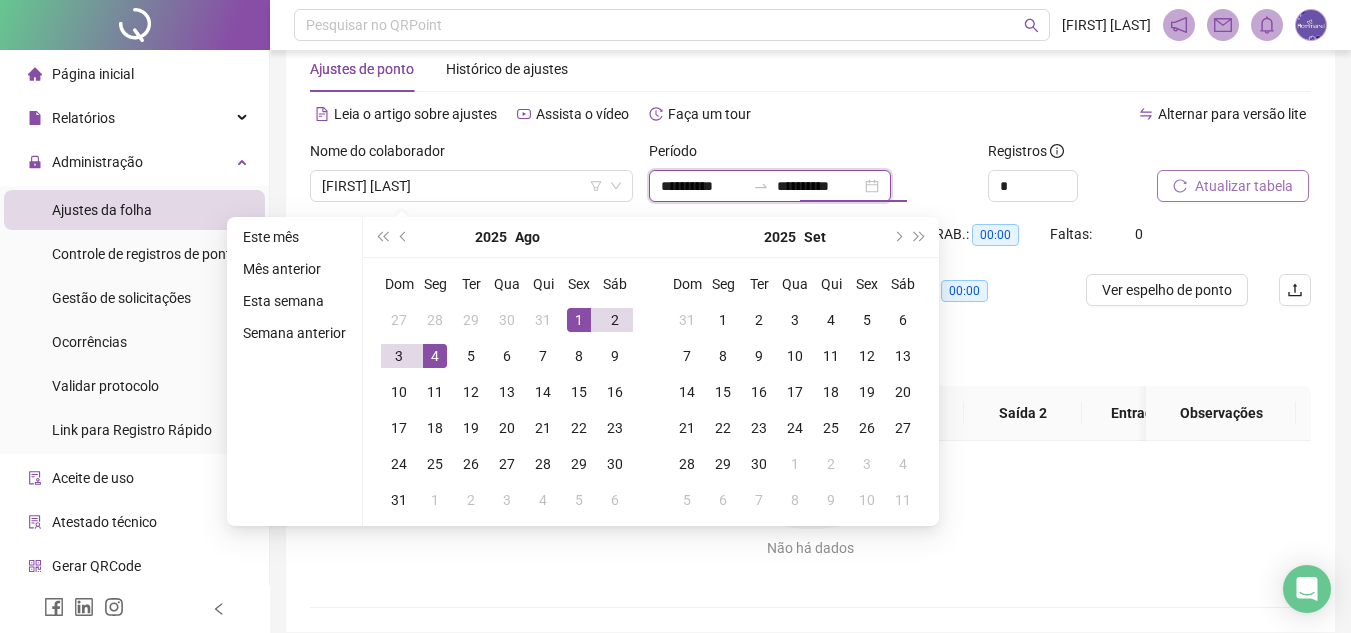 type on "**********" 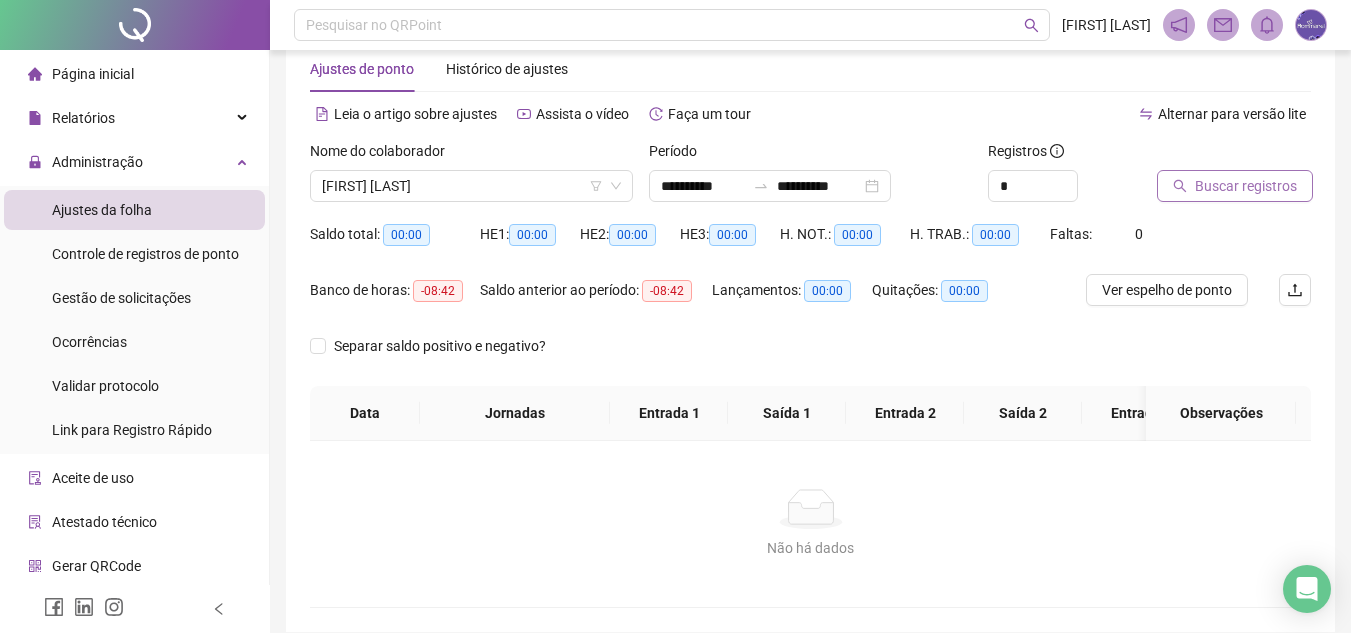 click on "Buscar registros" at bounding box center [1246, 186] 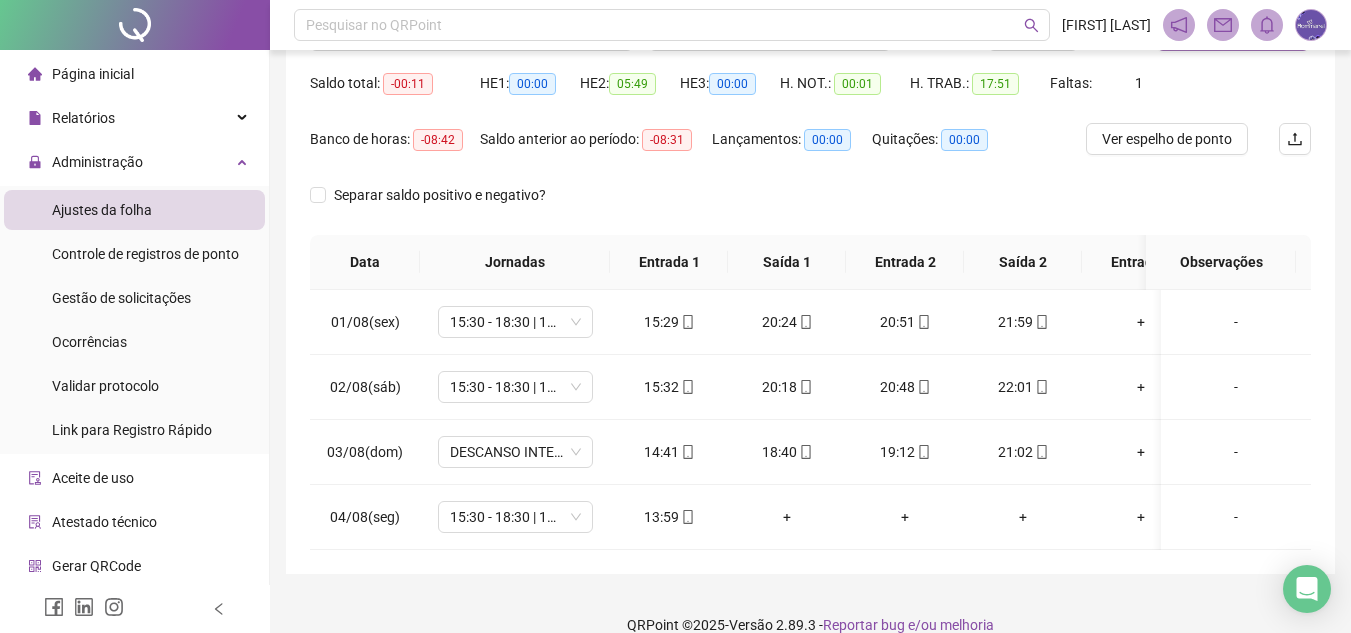 scroll, scrollTop: 237, scrollLeft: 0, axis: vertical 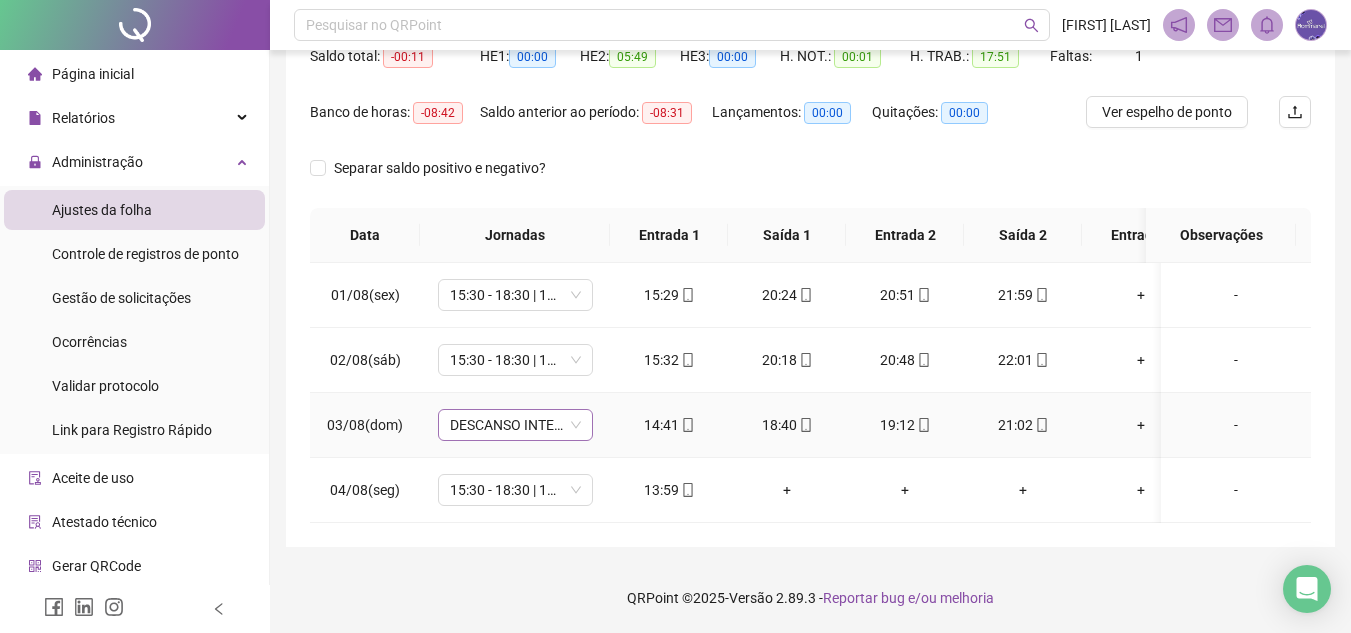 click on "DESCANSO INTER-JORNADA" at bounding box center (515, 425) 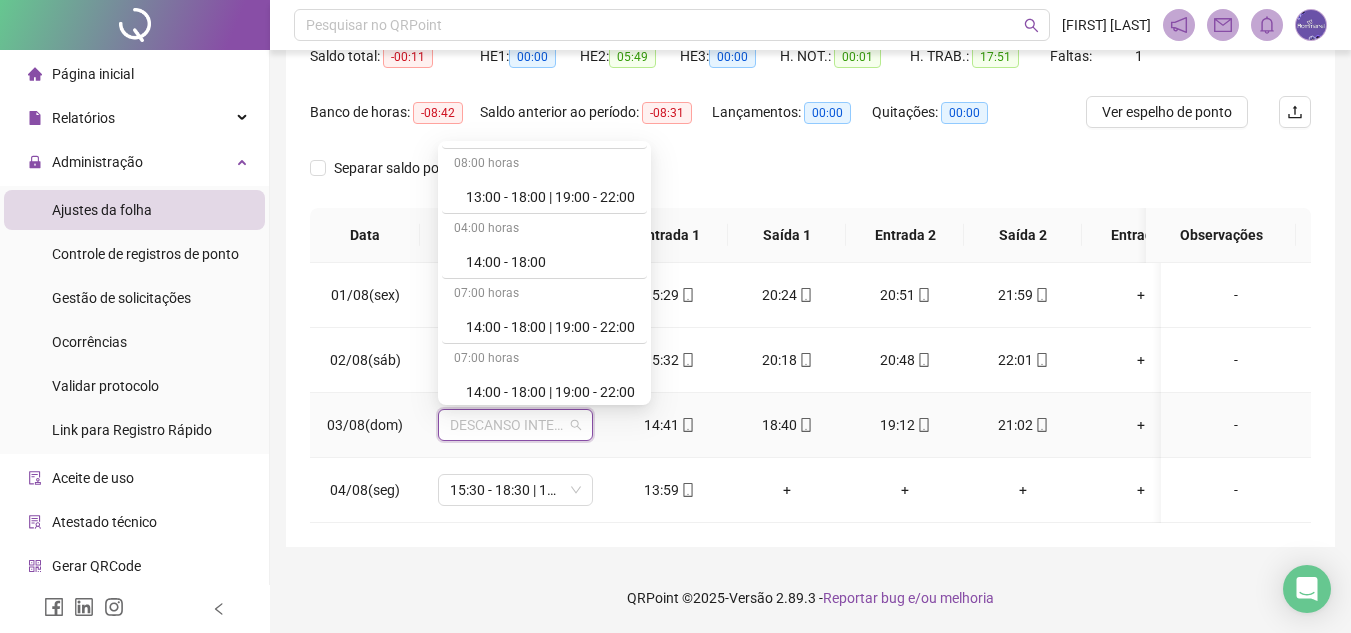 scroll, scrollTop: 2000, scrollLeft: 0, axis: vertical 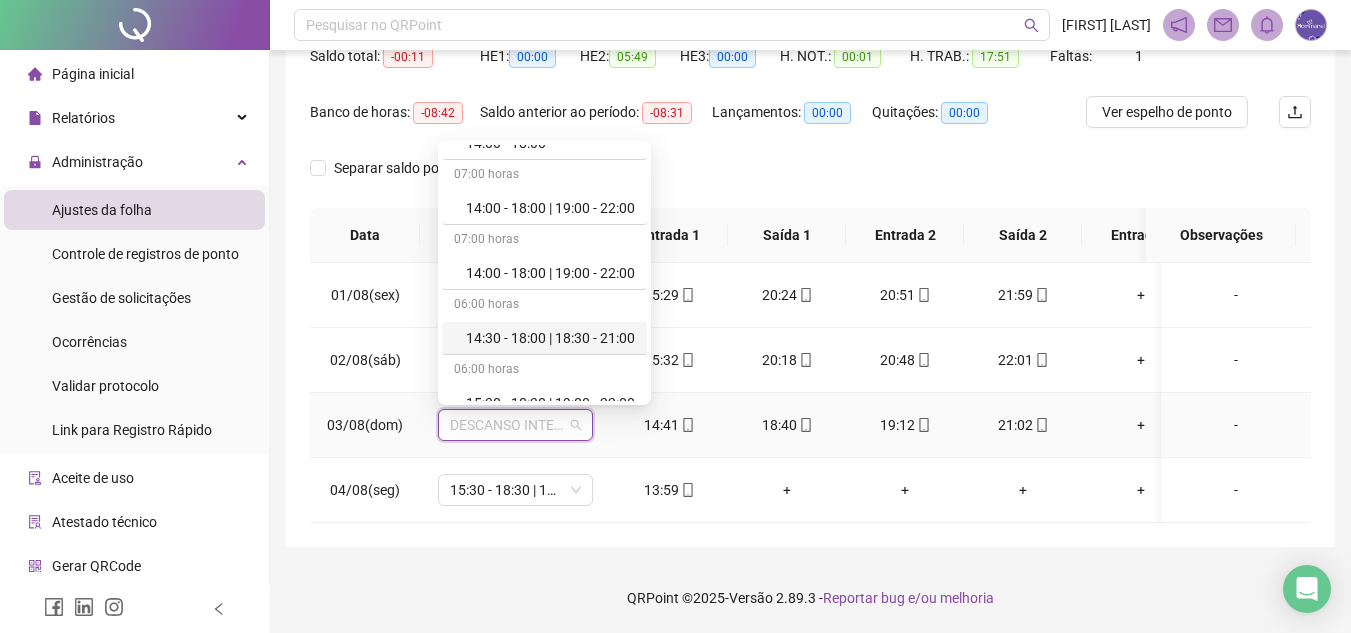 click on "14:30 - 18:00 | 18:30 - 21:00" at bounding box center [550, 338] 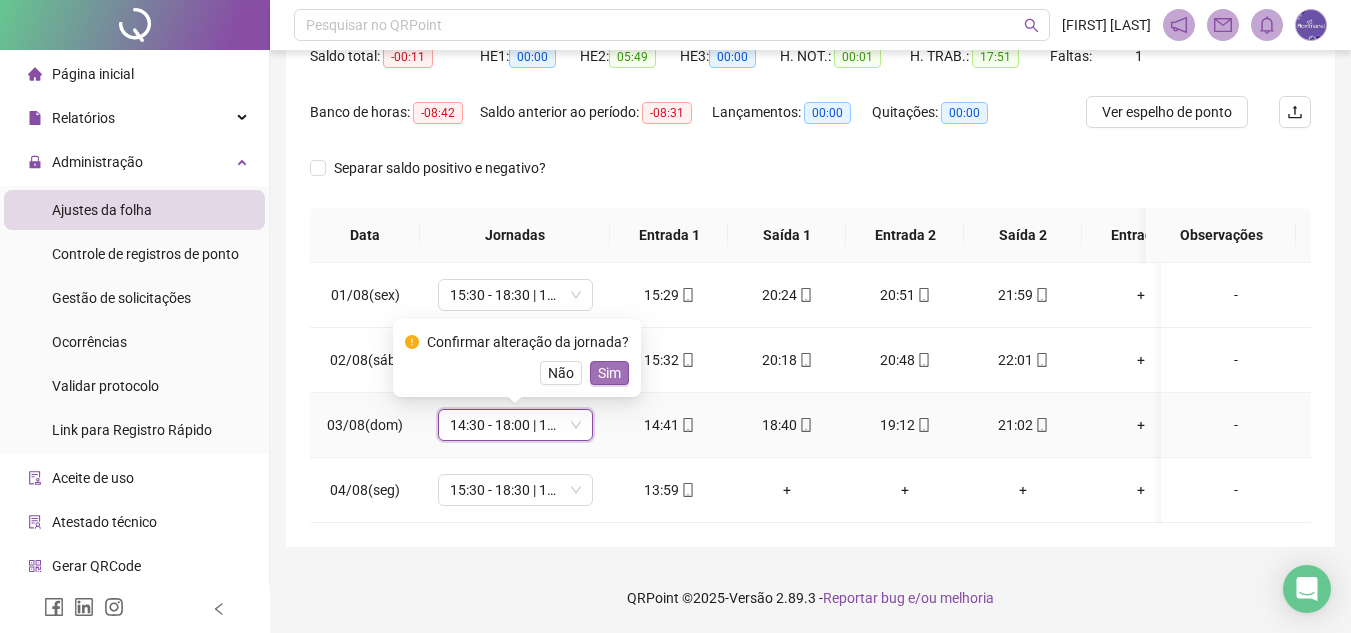 click on "Sim" at bounding box center [609, 373] 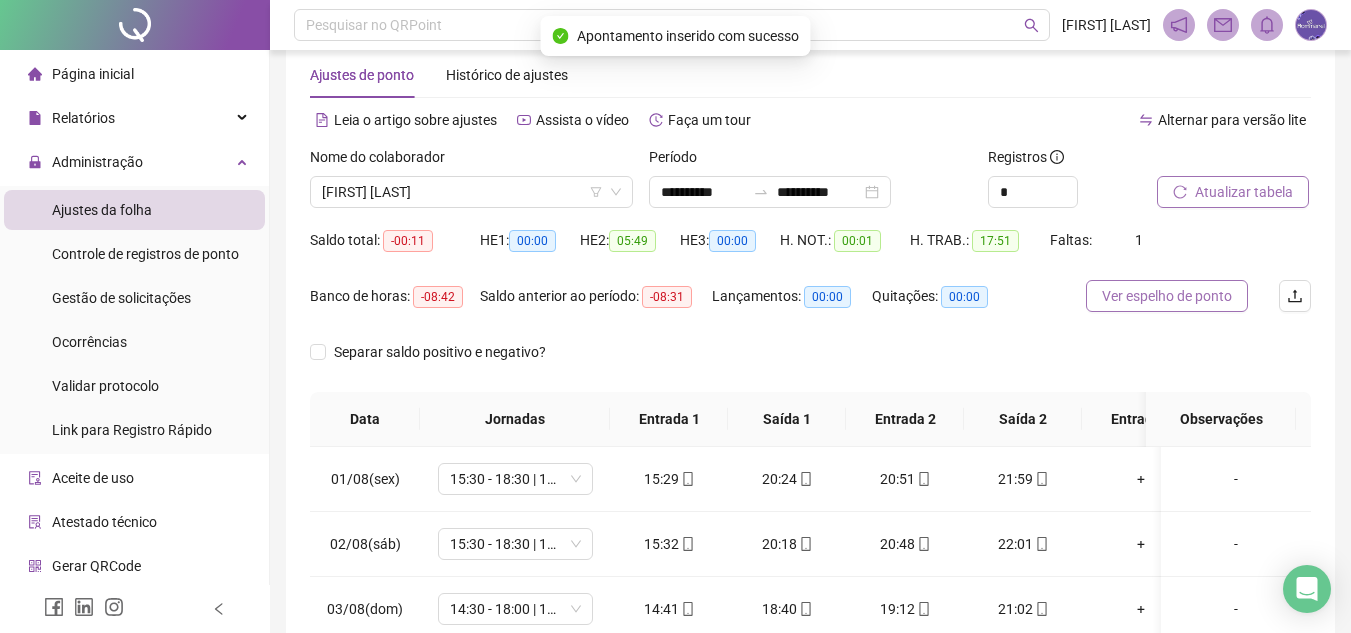 scroll, scrollTop: 37, scrollLeft: 0, axis: vertical 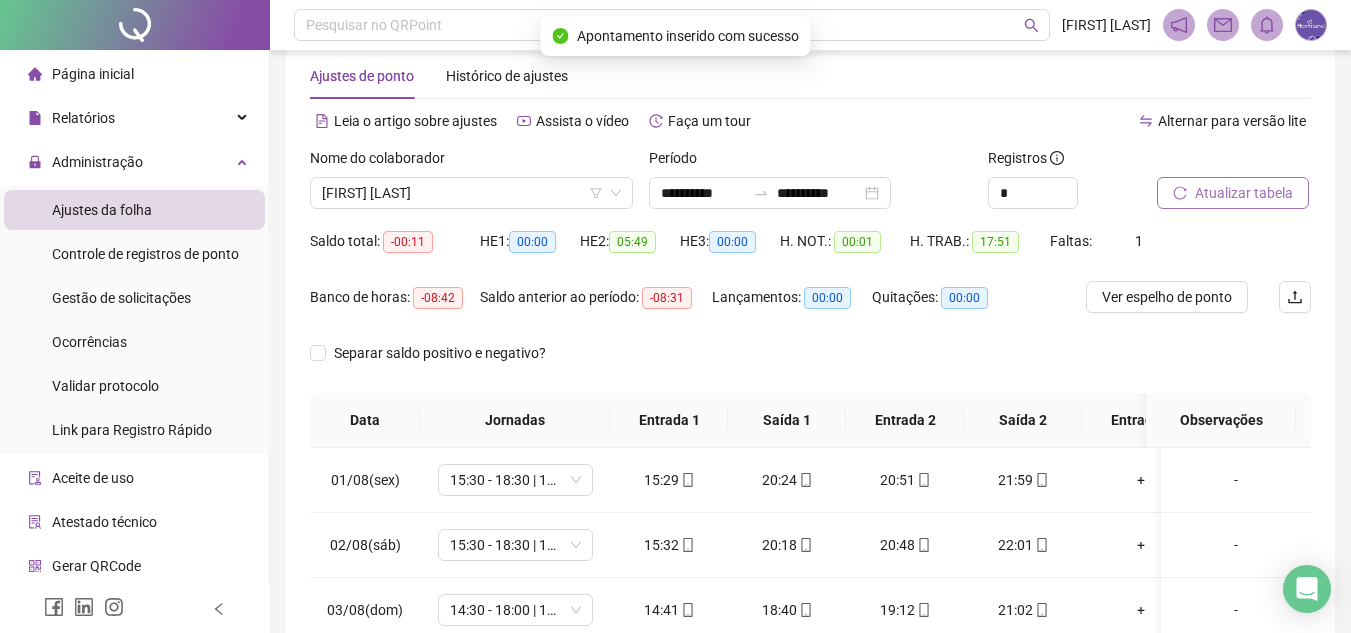 click on "Atualizar tabela" at bounding box center [1244, 193] 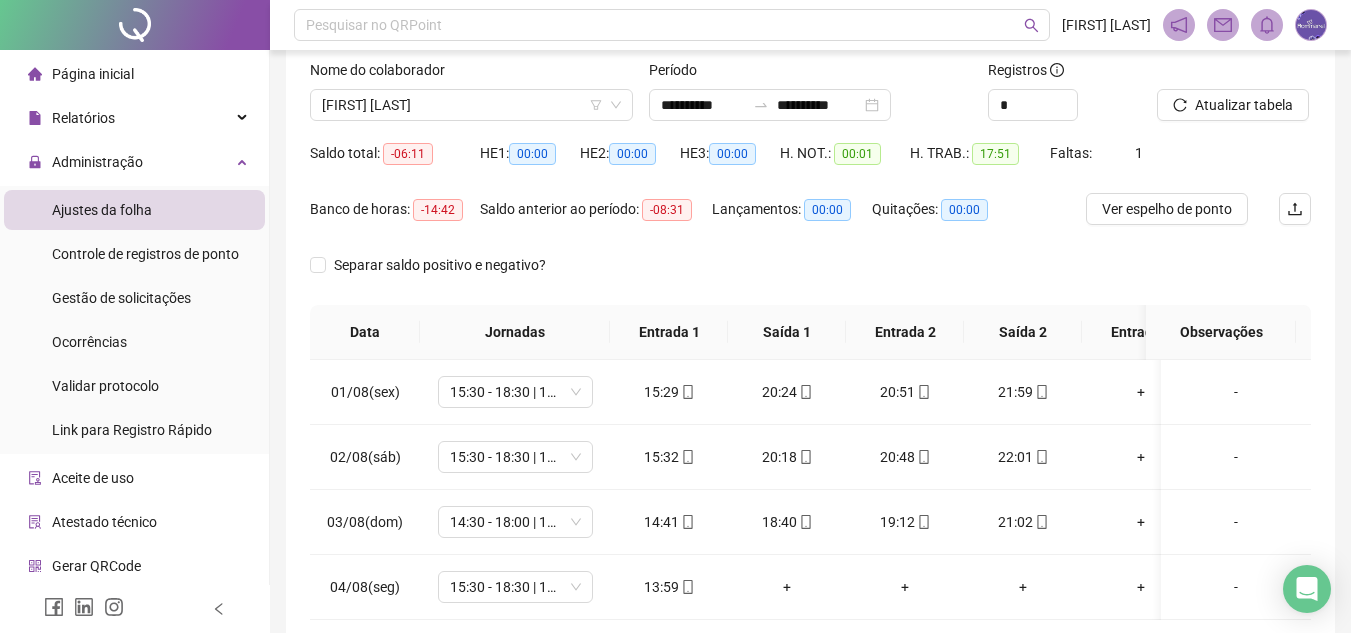 scroll, scrollTop: 0, scrollLeft: 0, axis: both 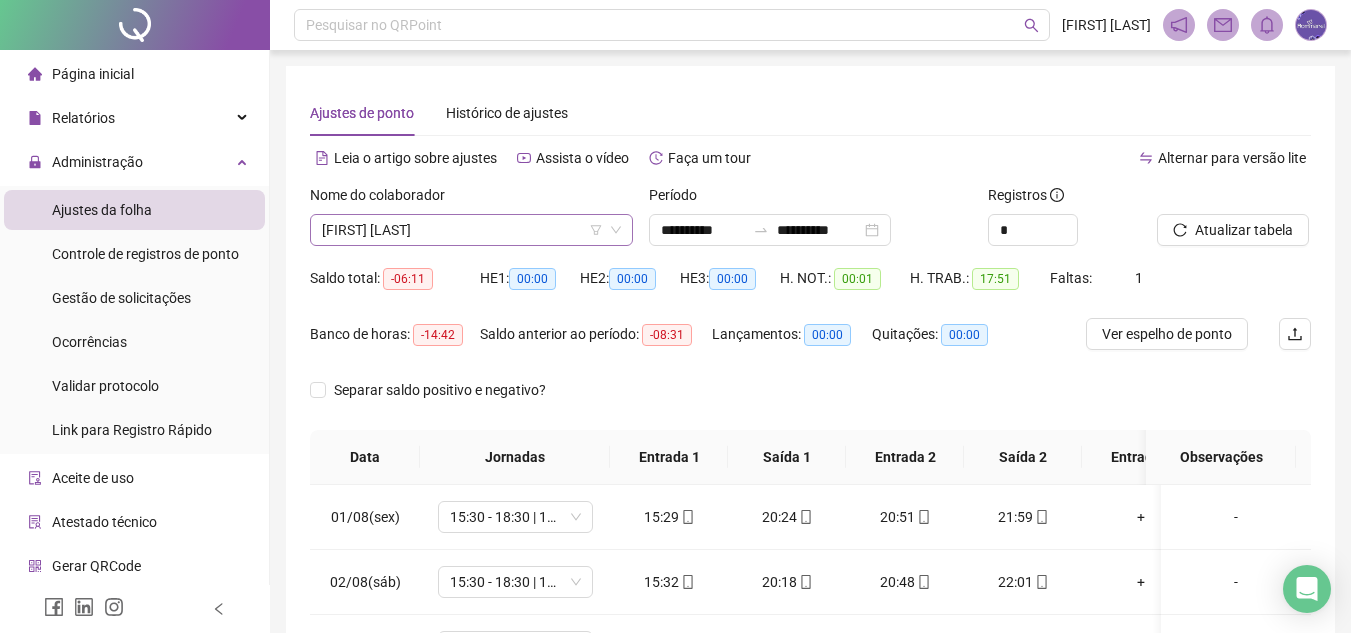 click on "[FIRST] [LAST]" at bounding box center [471, 230] 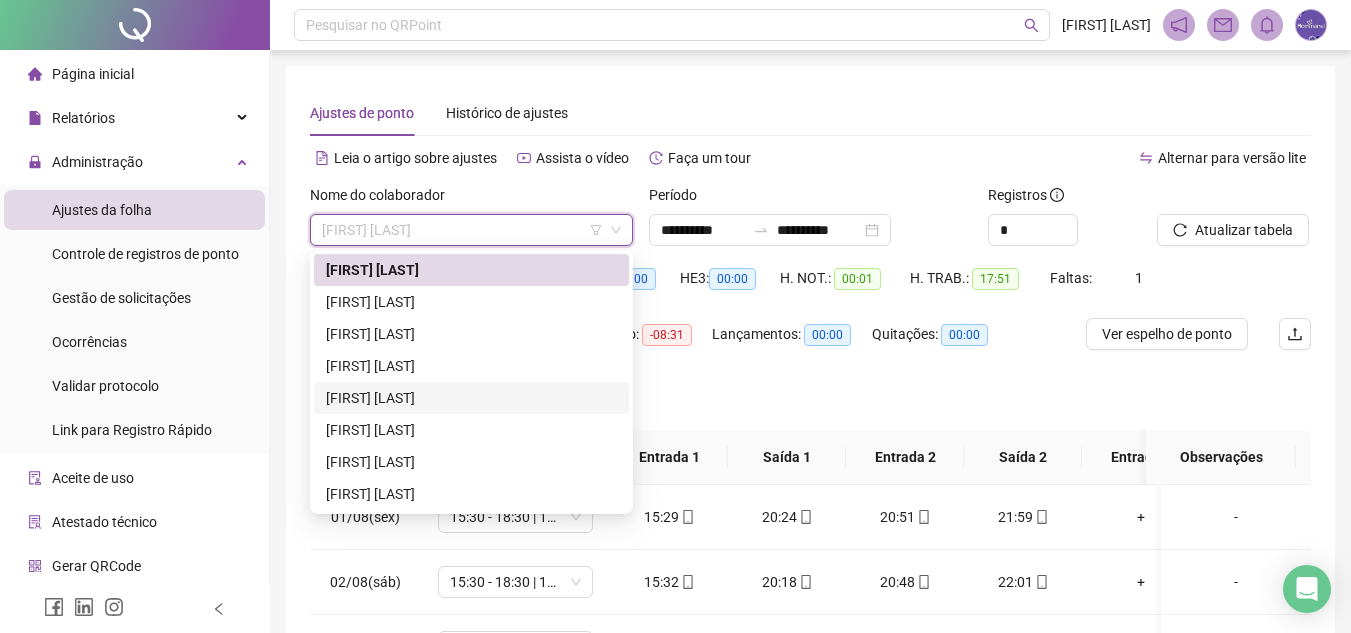 click on "[FIRST] [LAST]" at bounding box center (471, 398) 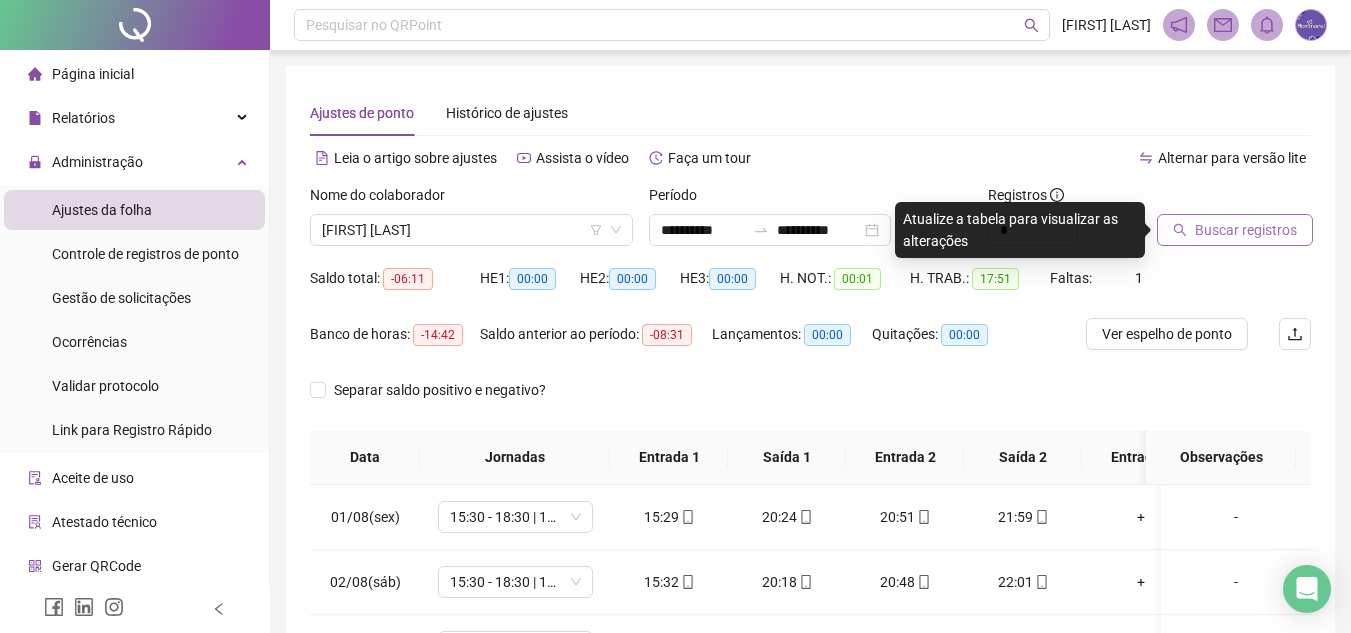 click on "Buscar registros" at bounding box center [1235, 230] 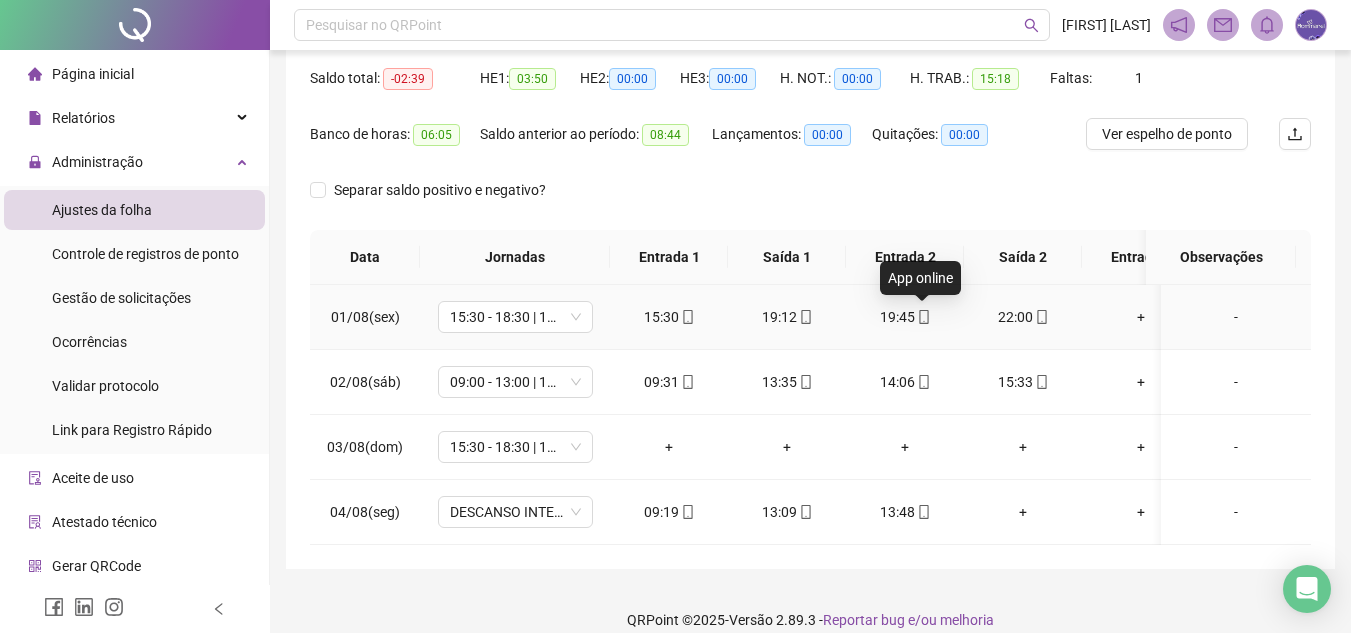 scroll, scrollTop: 237, scrollLeft: 0, axis: vertical 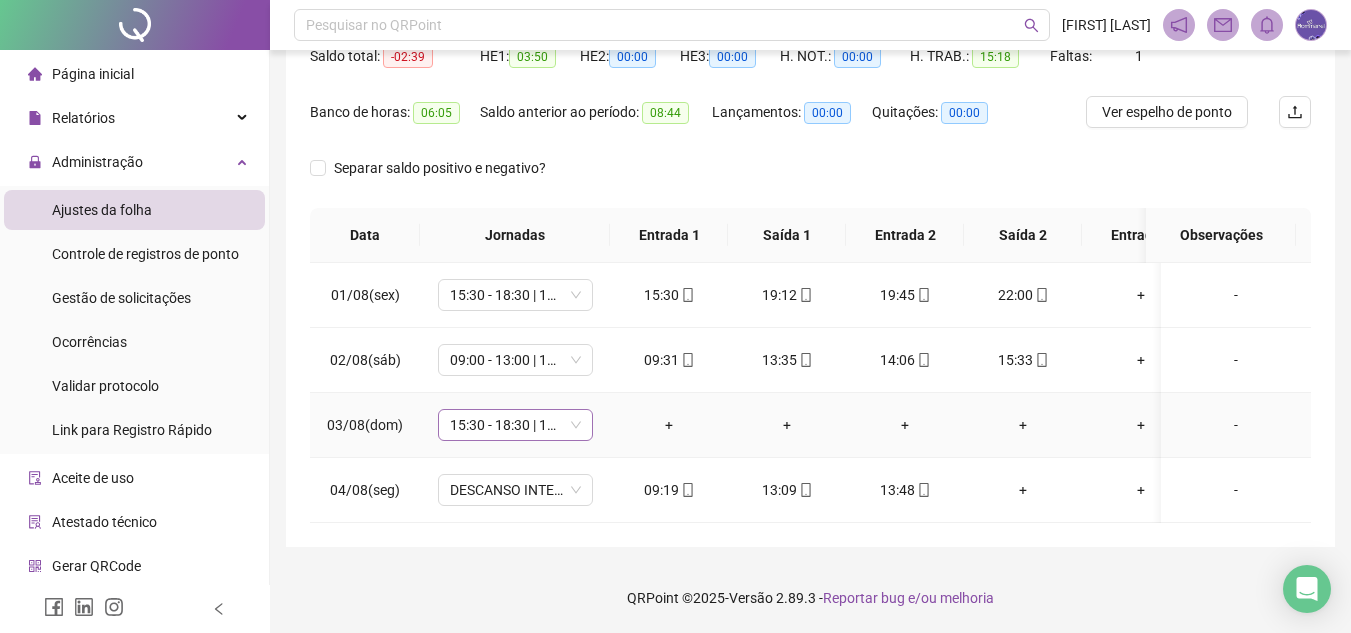 click on "15:30 - 18:30 | 19:00 - 22:00" at bounding box center [515, 425] 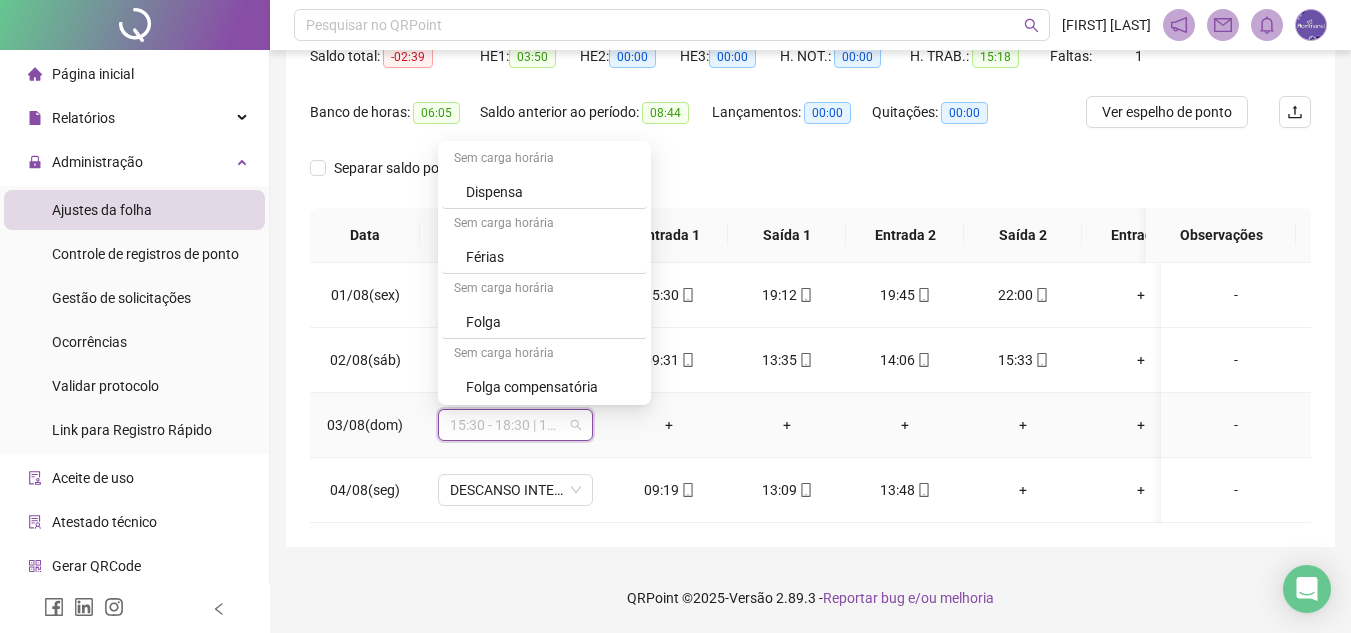 scroll, scrollTop: 2344, scrollLeft: 0, axis: vertical 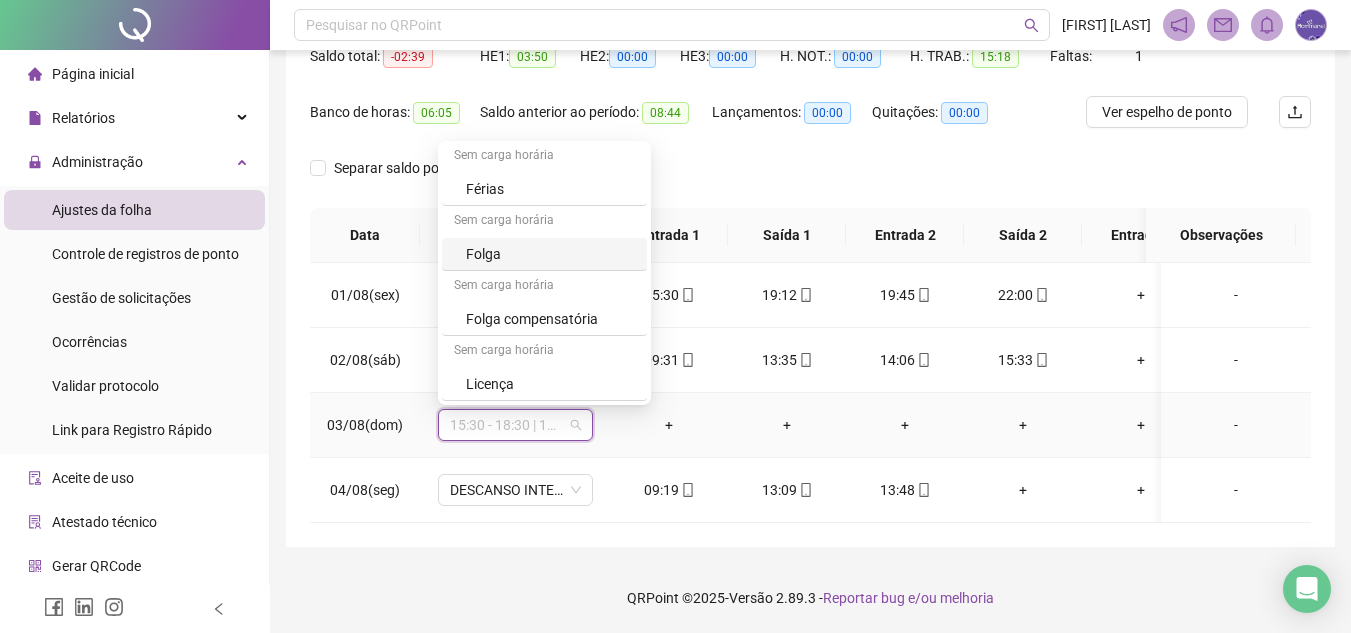 click on "Folga" at bounding box center [550, 254] 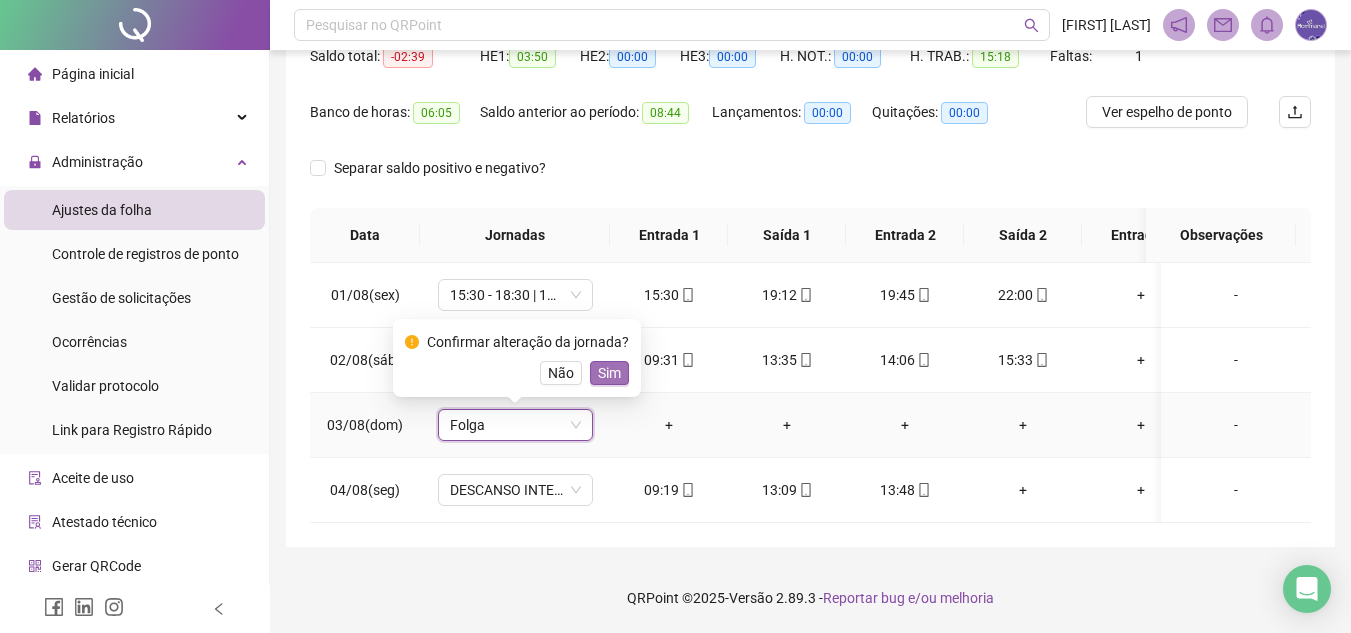 click on "Sim" at bounding box center (609, 373) 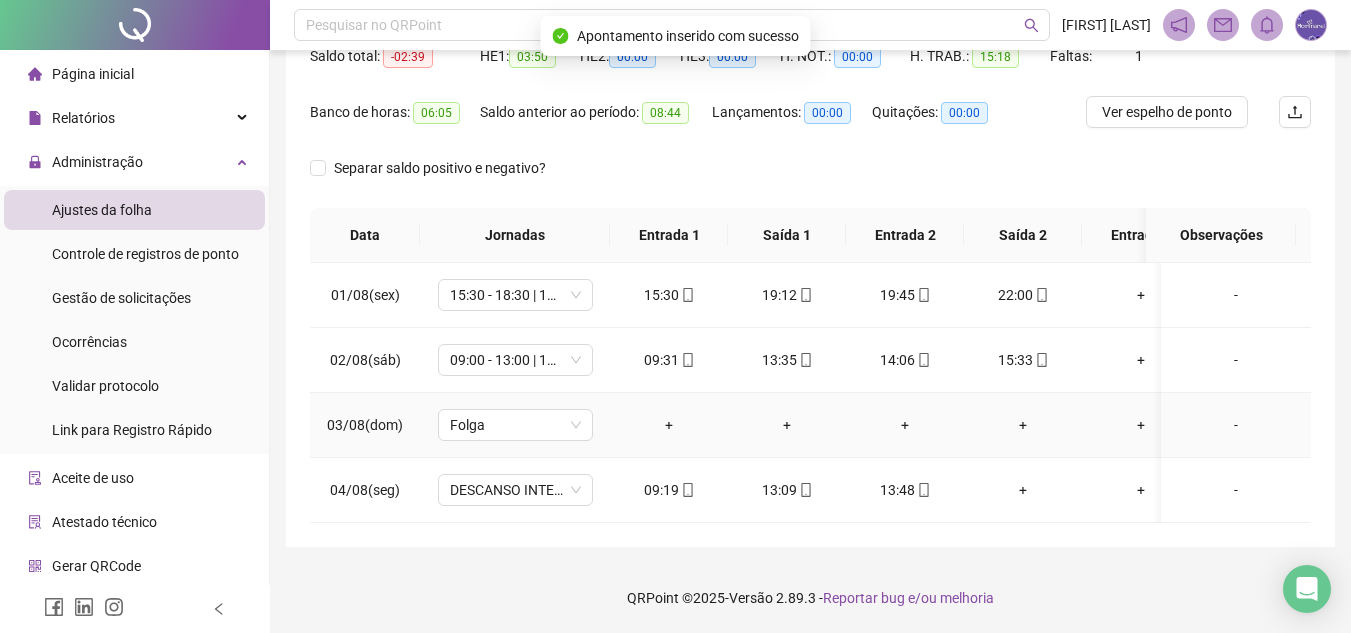 click on "-" at bounding box center [1236, 425] 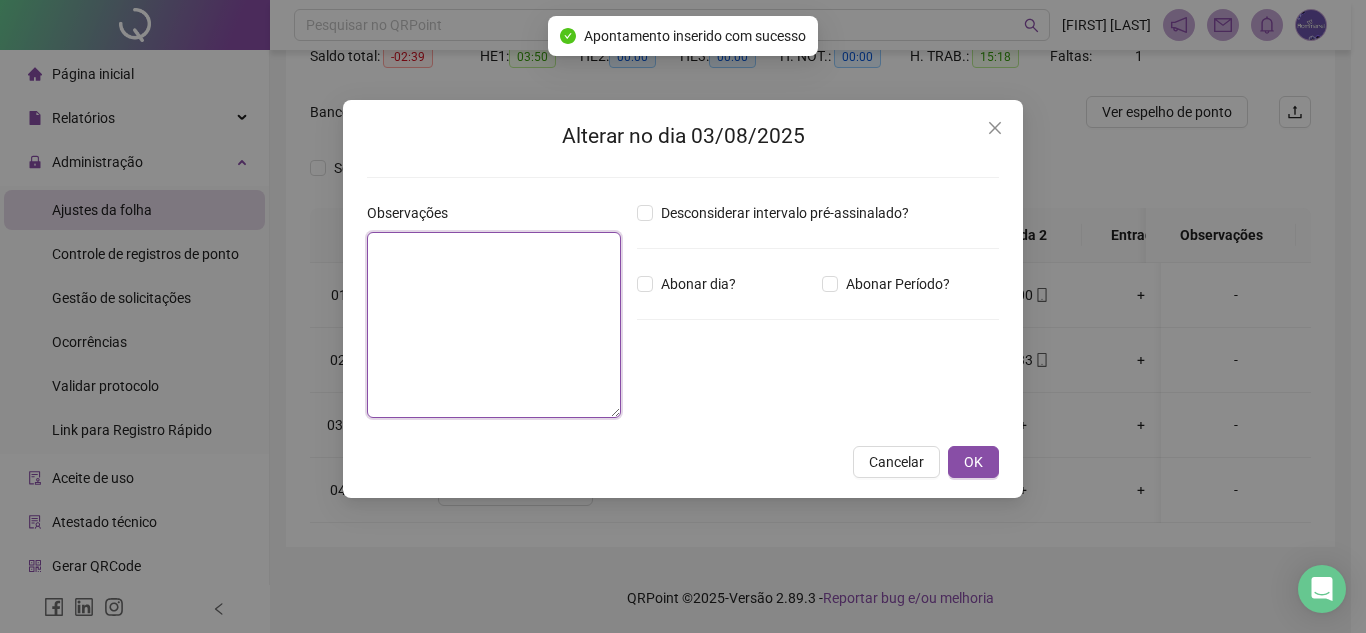 click at bounding box center (494, 325) 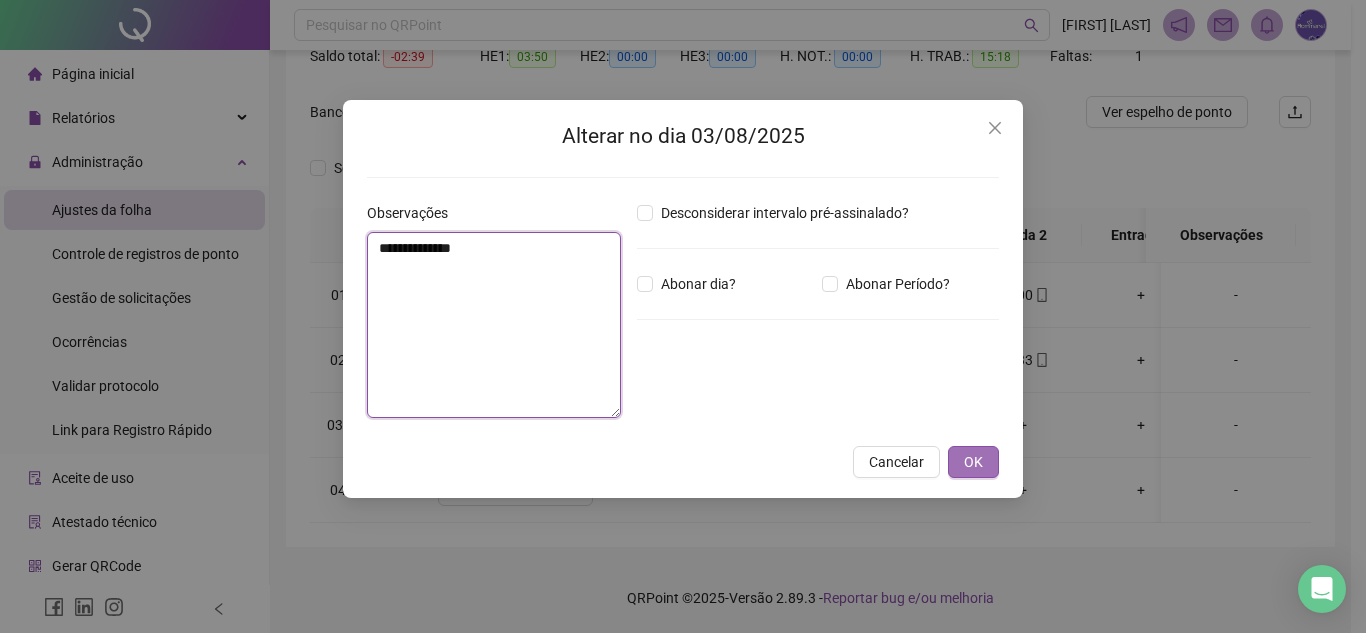 type on "**********" 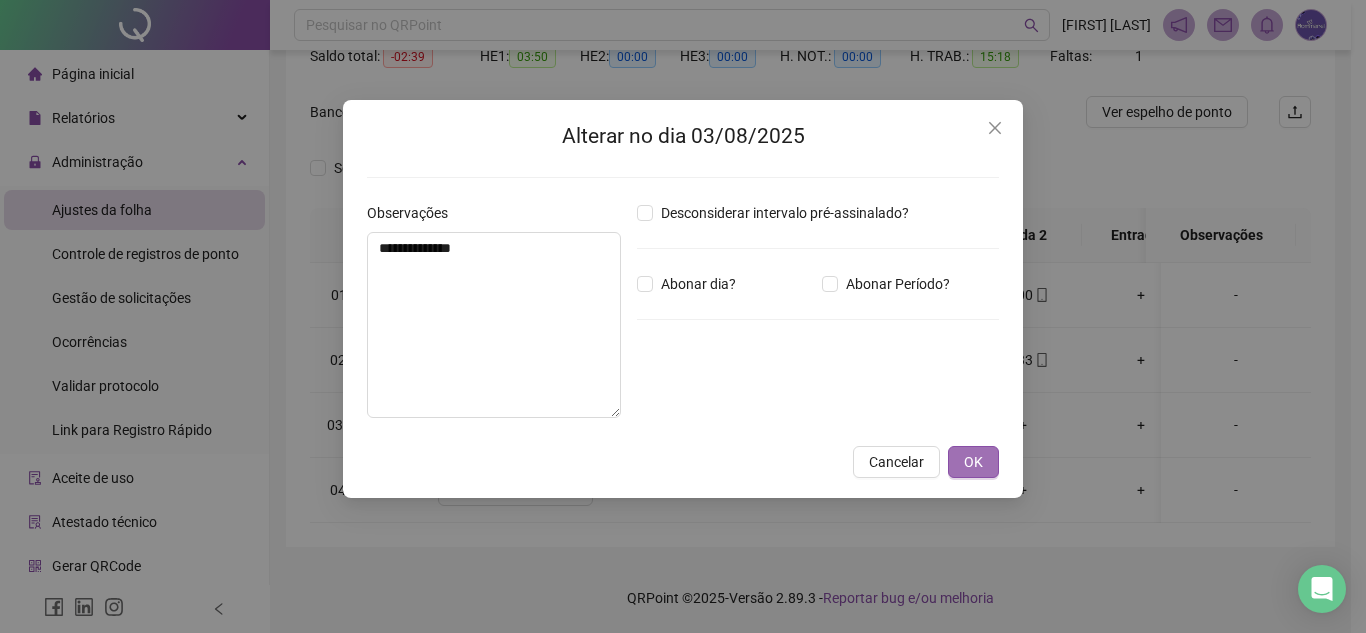 click on "OK" at bounding box center [973, 462] 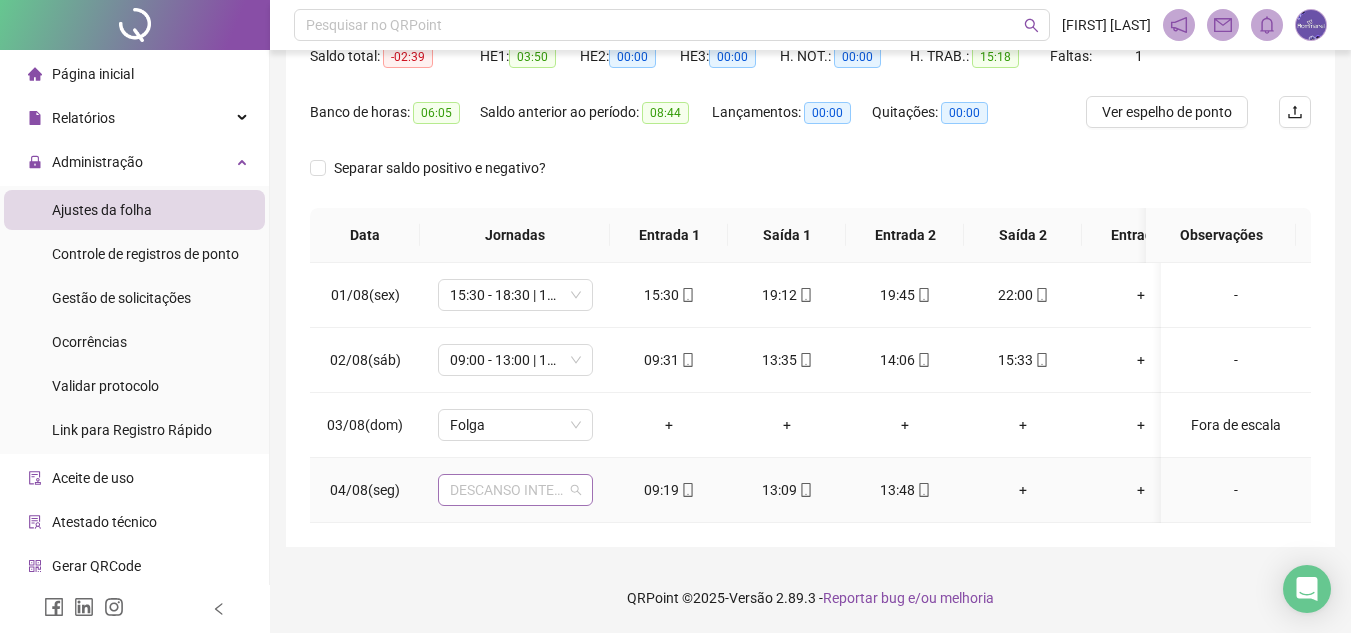 click on "DESCANSO INTER-JORNADA" at bounding box center [515, 490] 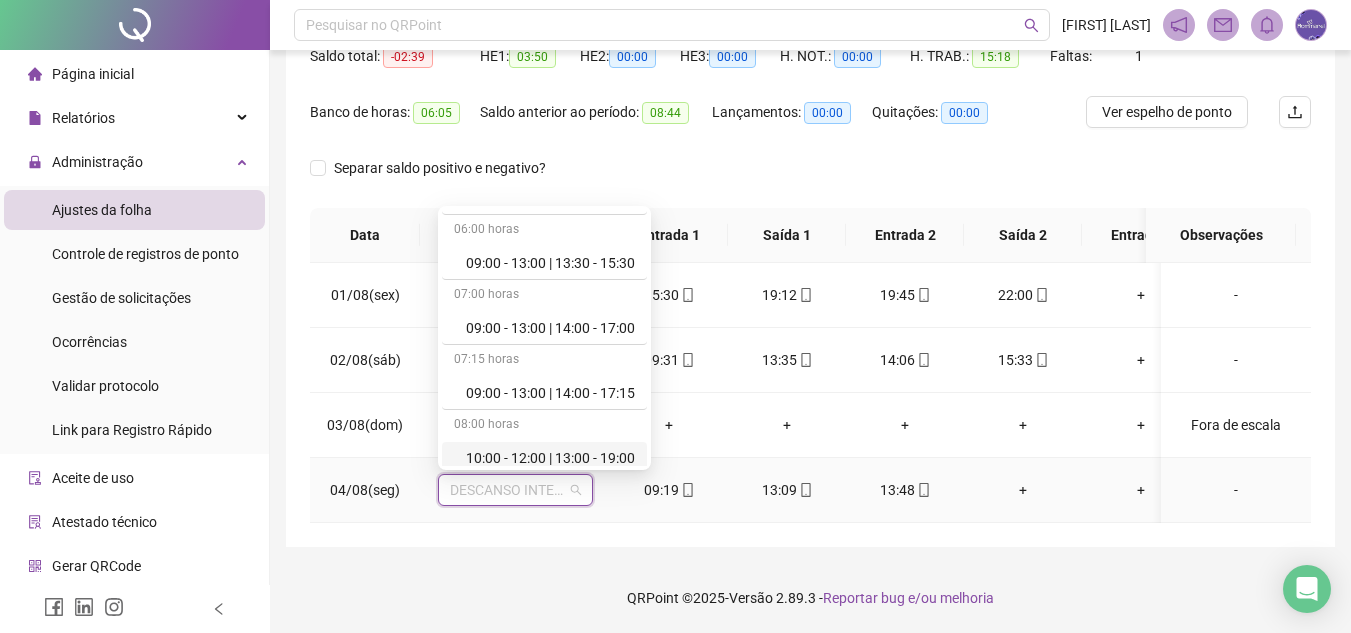 scroll, scrollTop: 1000, scrollLeft: 0, axis: vertical 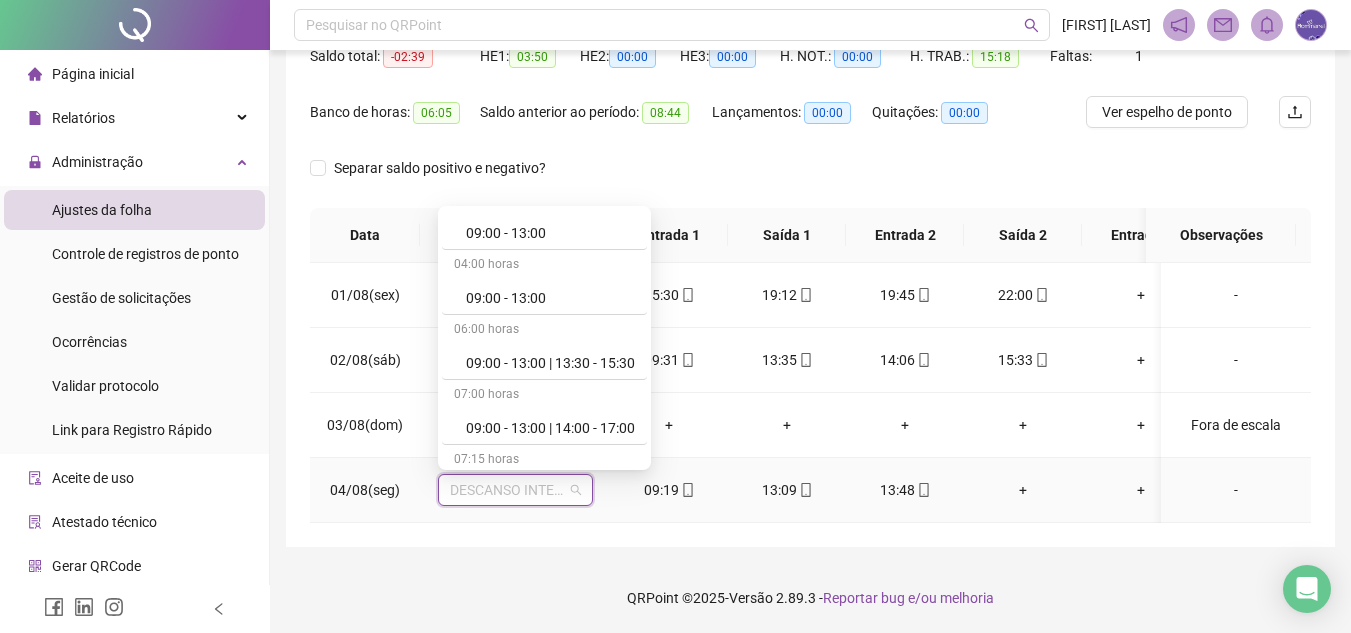 click on "09:00 - 13:00 | 13:30 - 15:30" at bounding box center [550, 363] 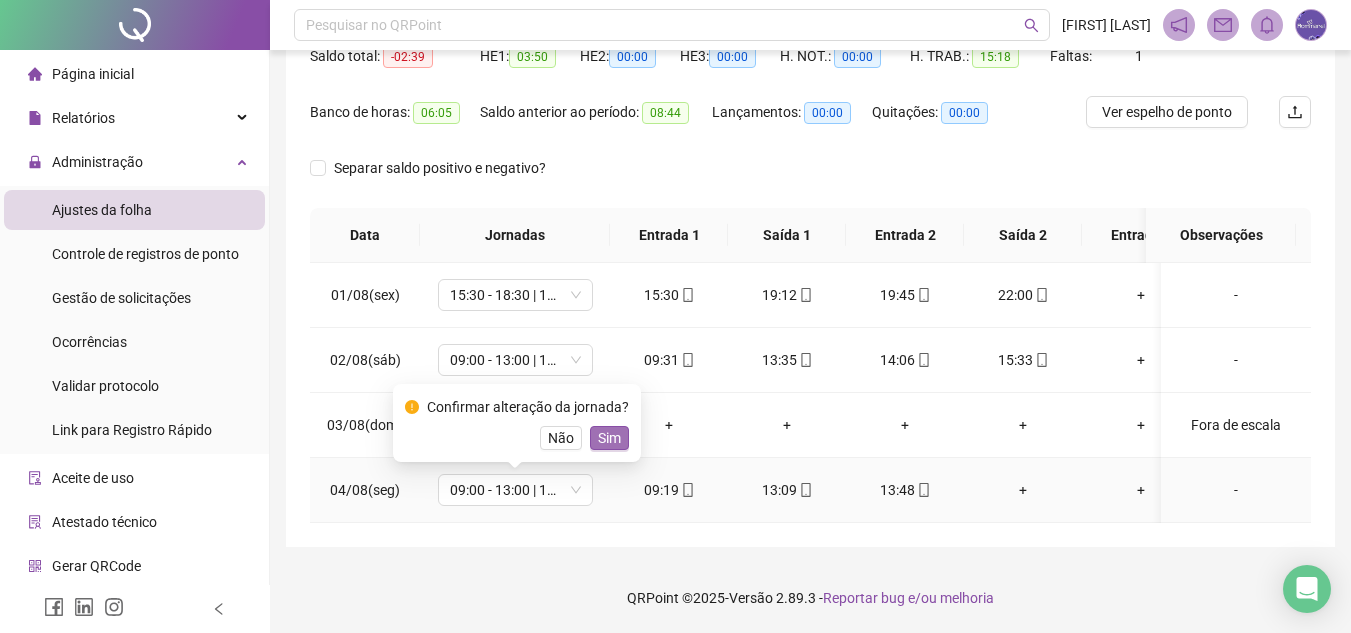 click on "Sim" at bounding box center (609, 438) 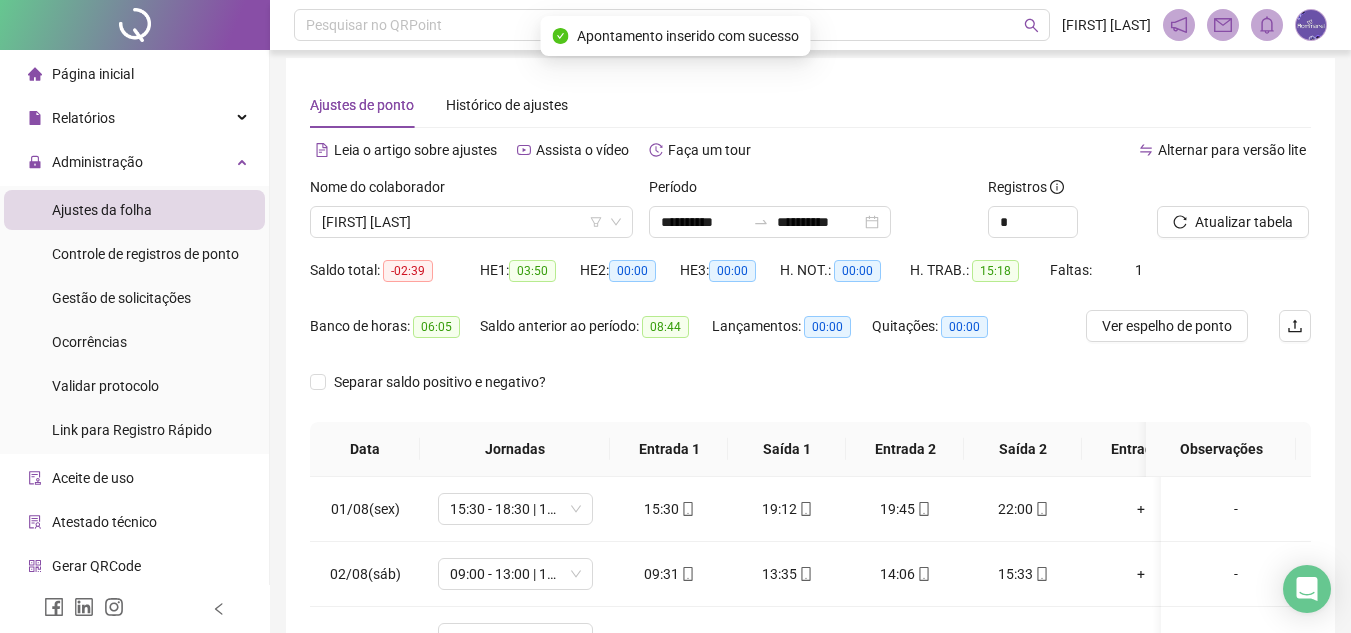scroll, scrollTop: 0, scrollLeft: 0, axis: both 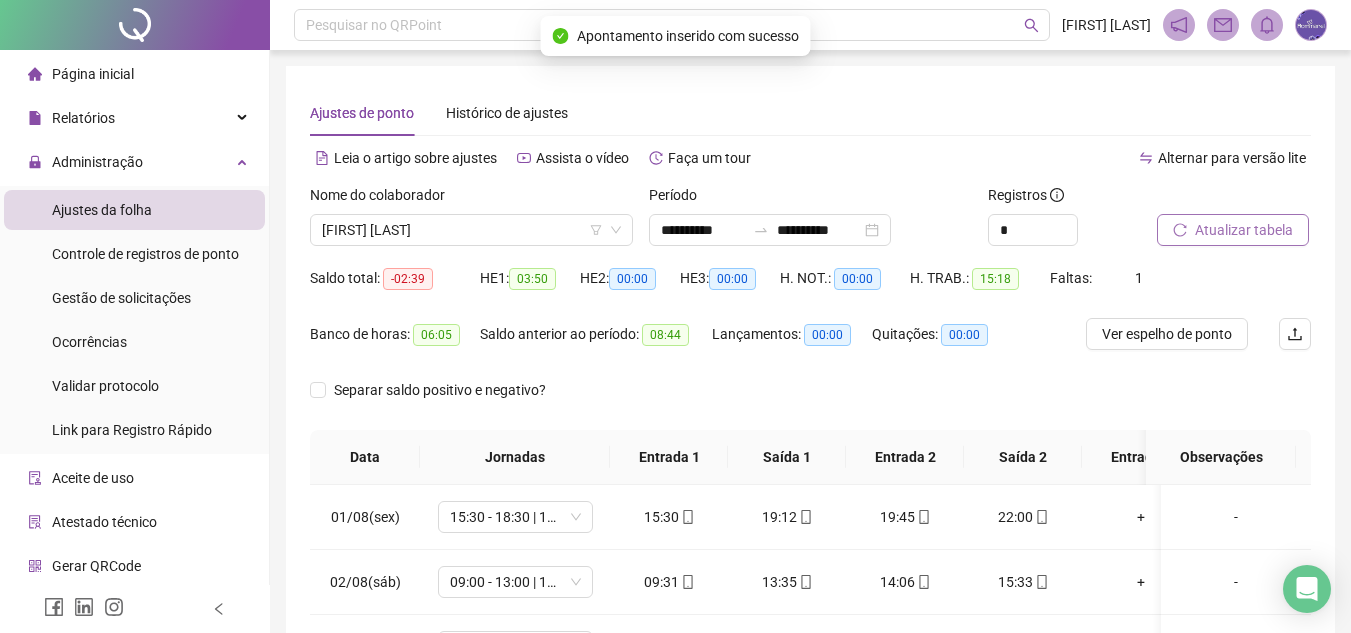 click on "Atualizar tabela" at bounding box center [1233, 230] 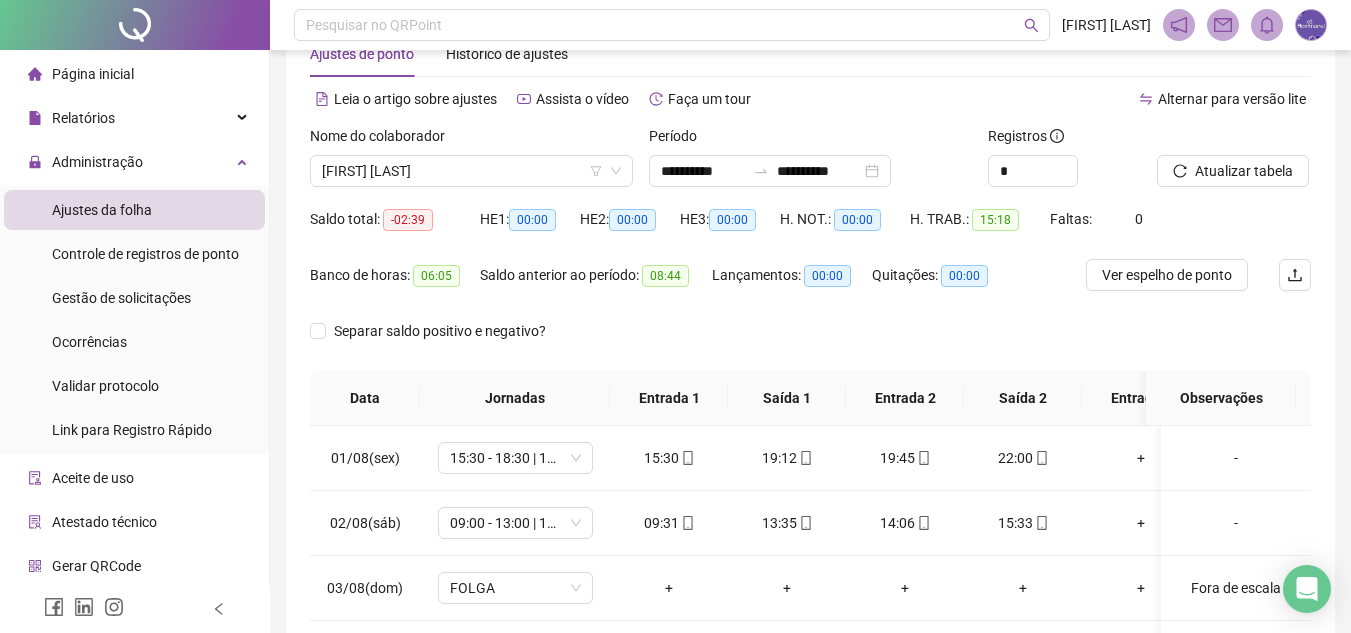 scroll, scrollTop: 0, scrollLeft: 0, axis: both 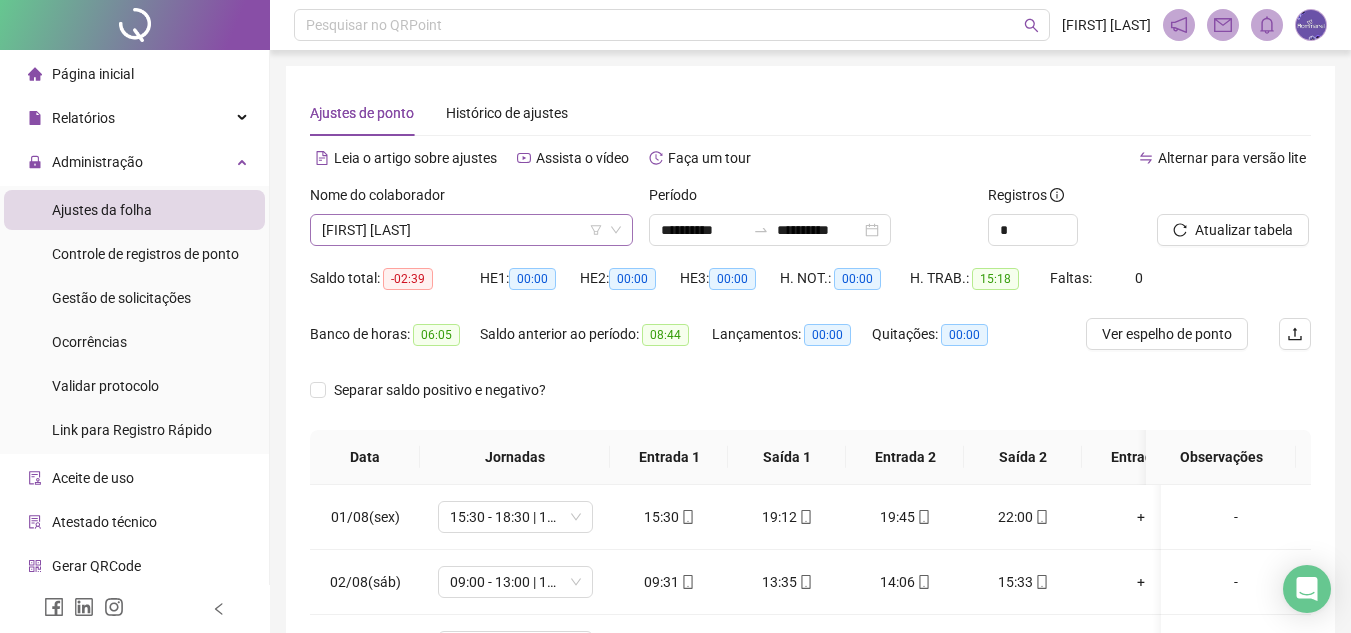 click on "[FIRST] [LAST]" at bounding box center (471, 230) 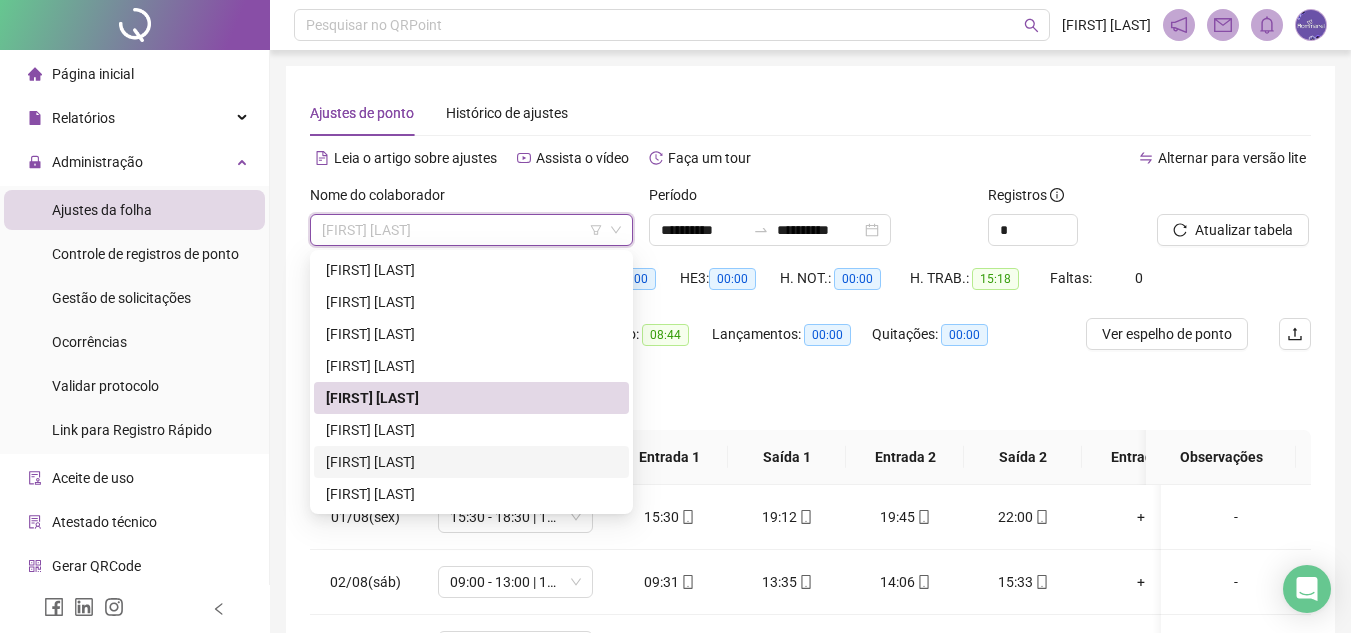 click on "[FIRST] [LAST]" at bounding box center [471, 462] 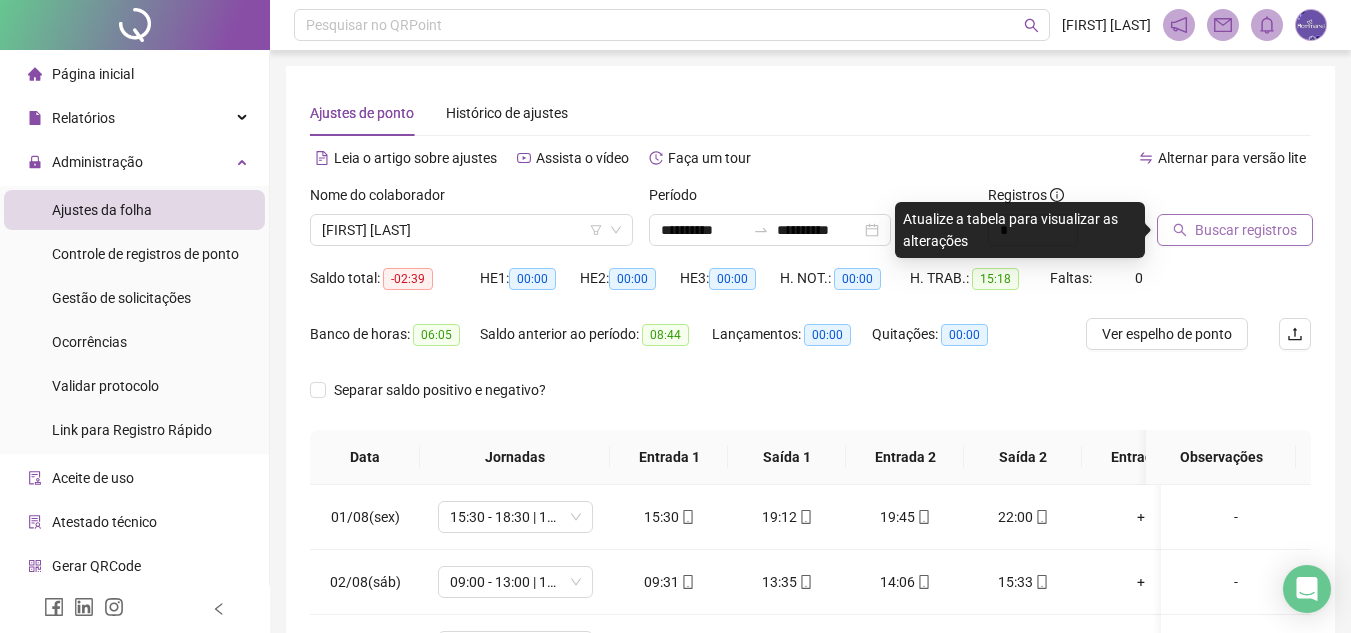 click on "Buscar registros" at bounding box center [1246, 230] 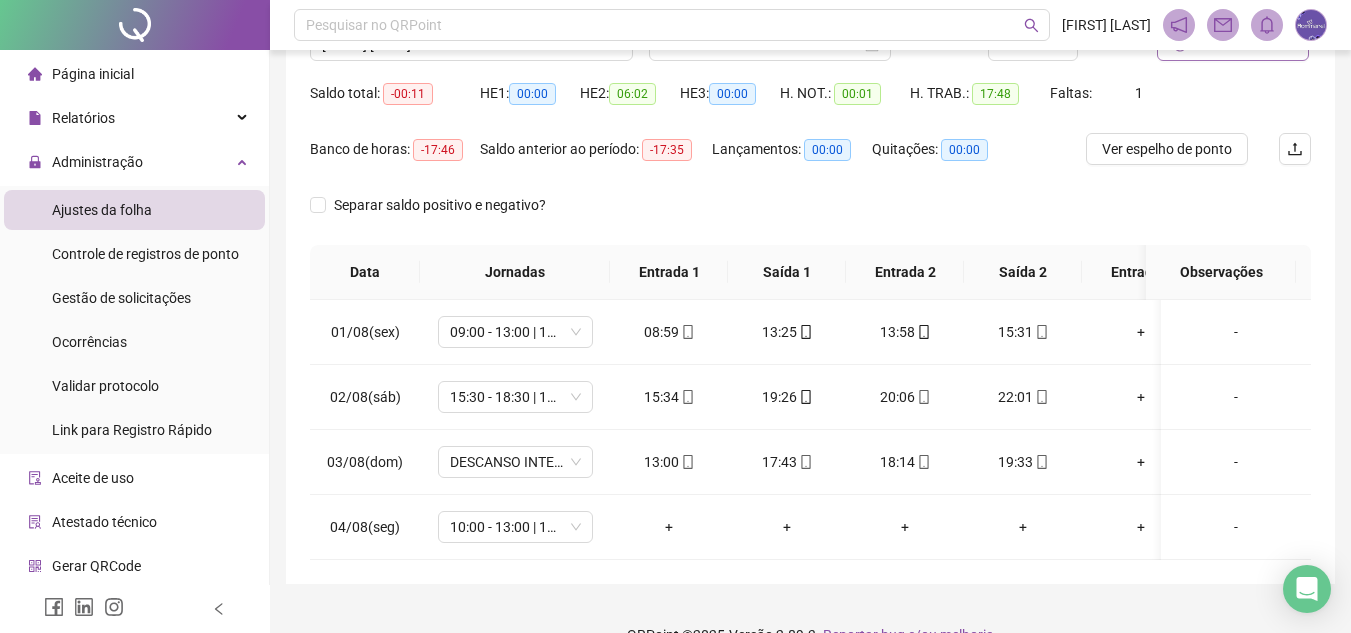 scroll, scrollTop: 200, scrollLeft: 0, axis: vertical 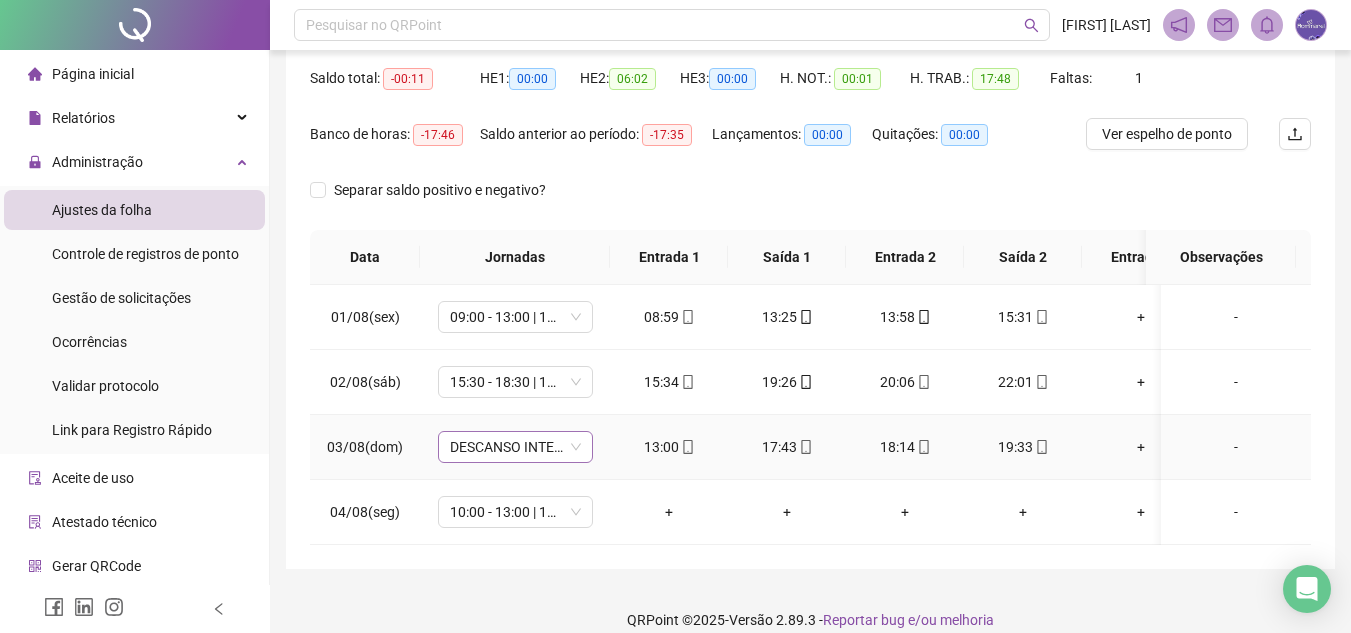 click on "DESCANSO INTER-JORNADA" at bounding box center (515, 447) 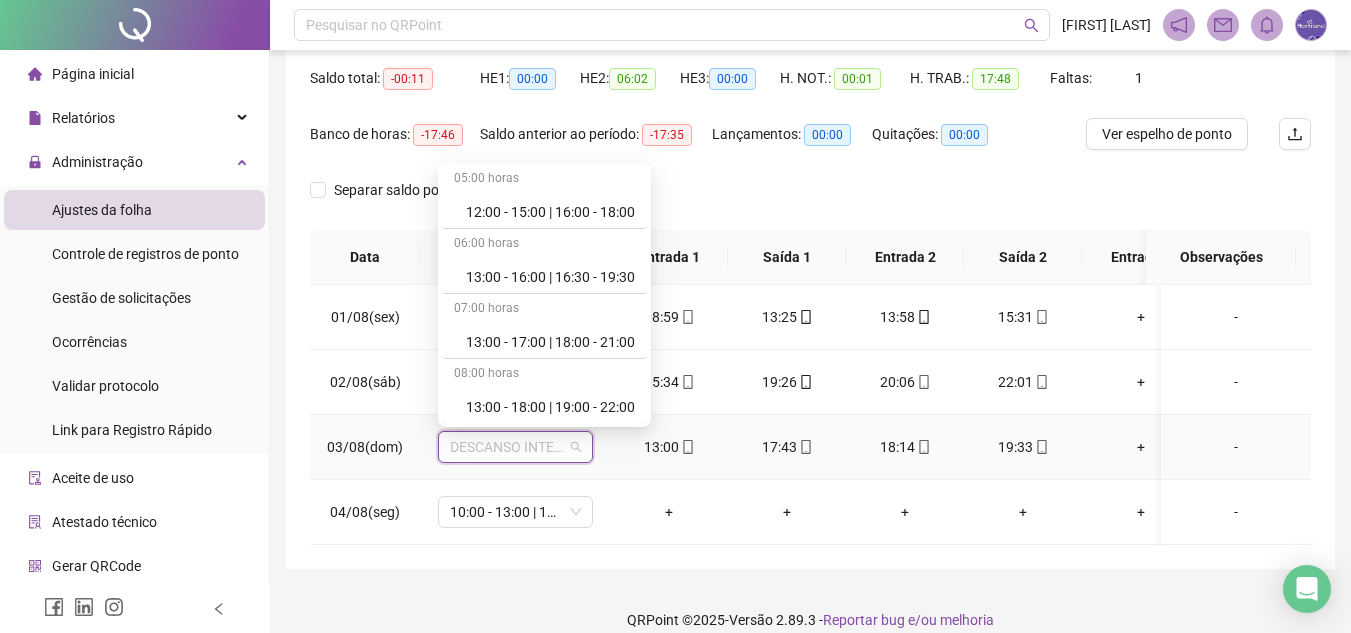 scroll, scrollTop: 1700, scrollLeft: 0, axis: vertical 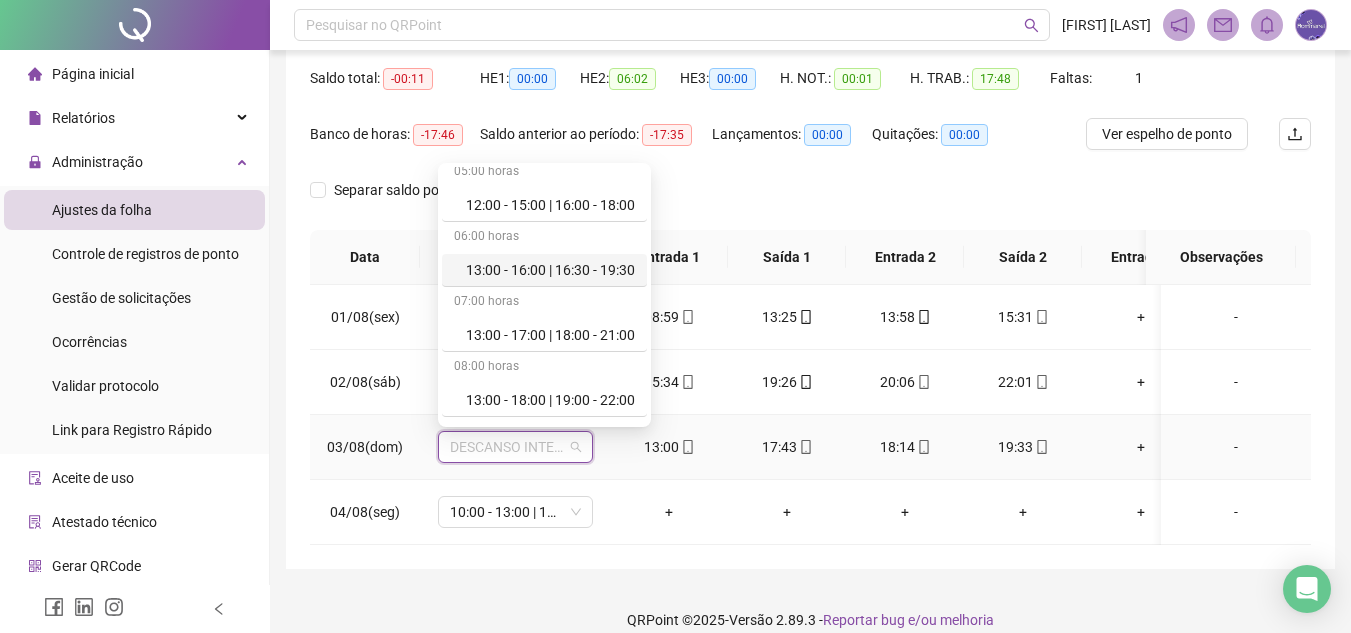 click on "13:00 - 16:00 | 16:30 - 19:30" at bounding box center [550, 270] 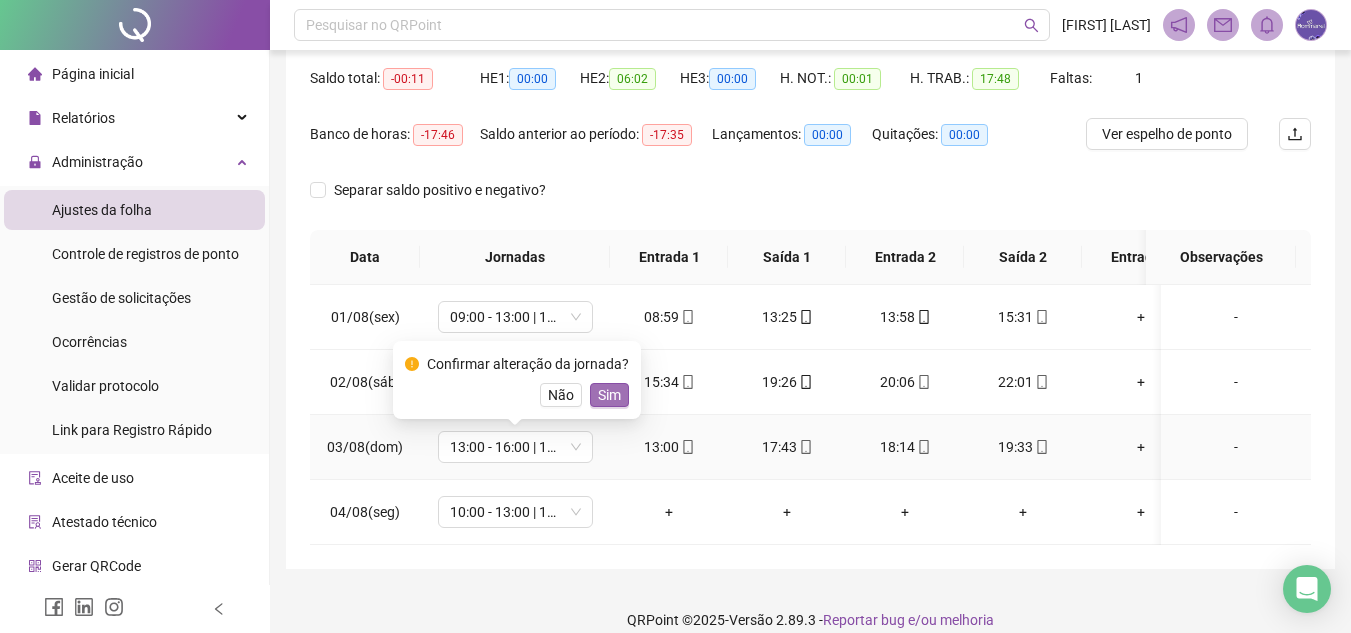 click on "Sim" at bounding box center [609, 395] 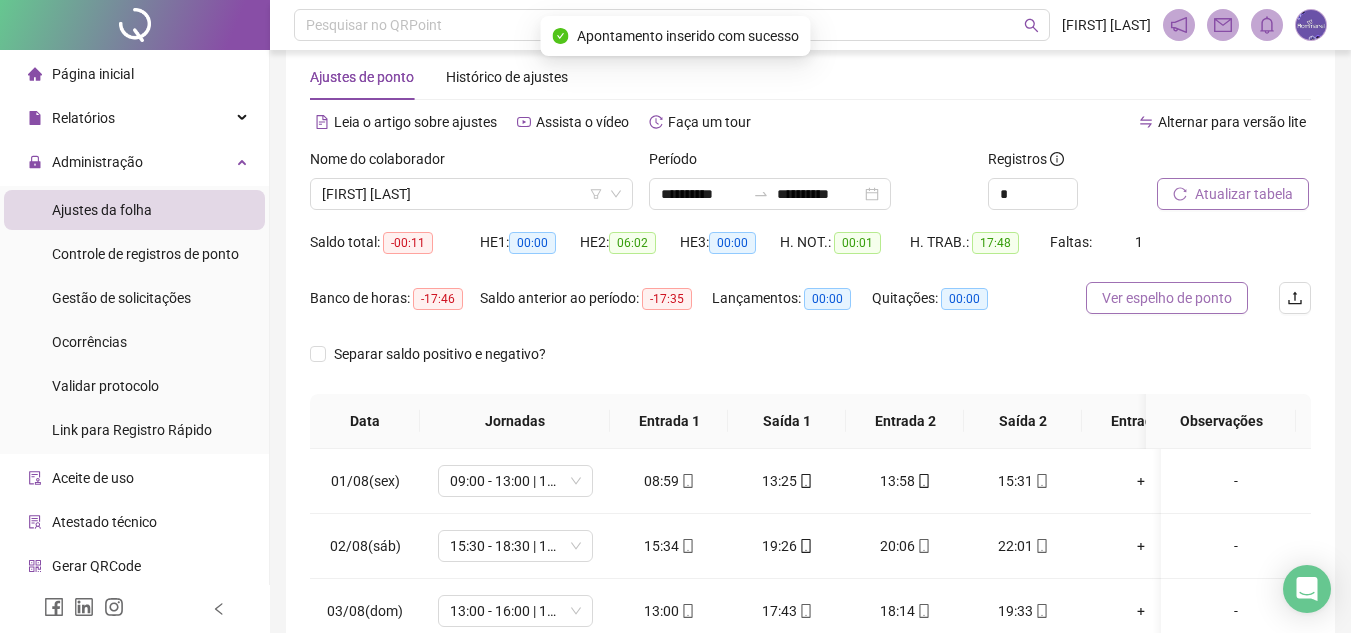 scroll, scrollTop: 0, scrollLeft: 0, axis: both 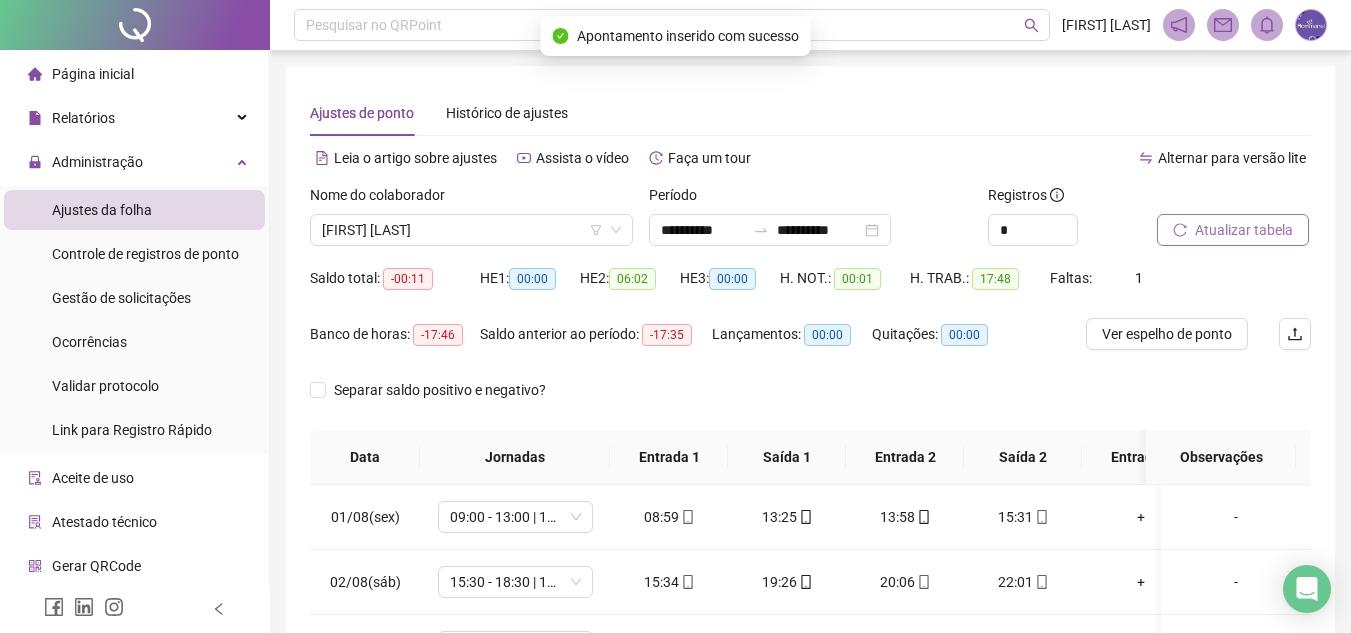 click on "Atualizar tabela" at bounding box center (1244, 230) 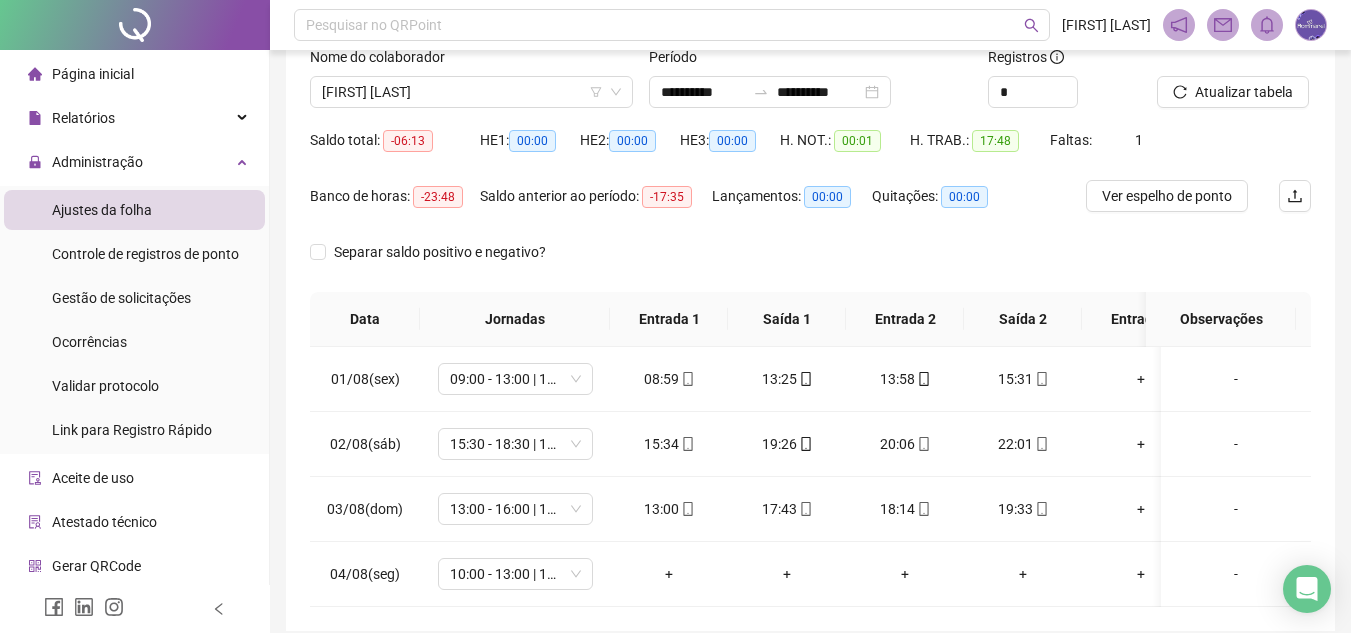 scroll, scrollTop: 0, scrollLeft: 0, axis: both 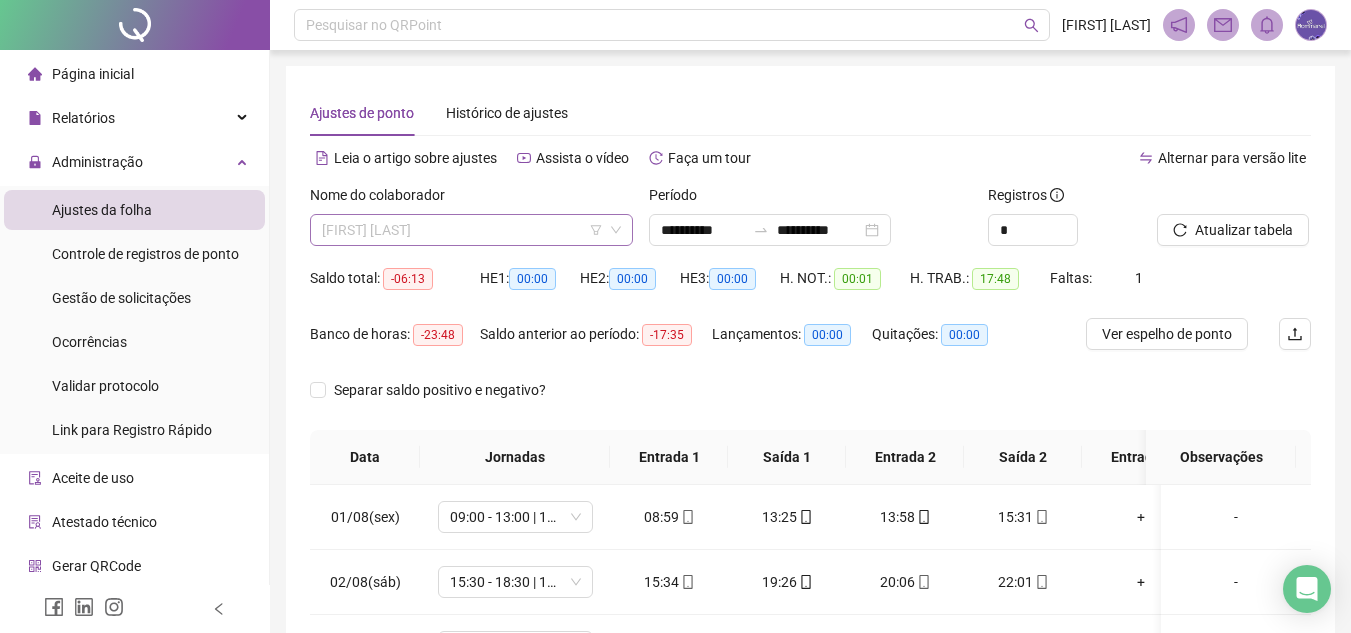 click on "[FIRST] [LAST]" at bounding box center (471, 230) 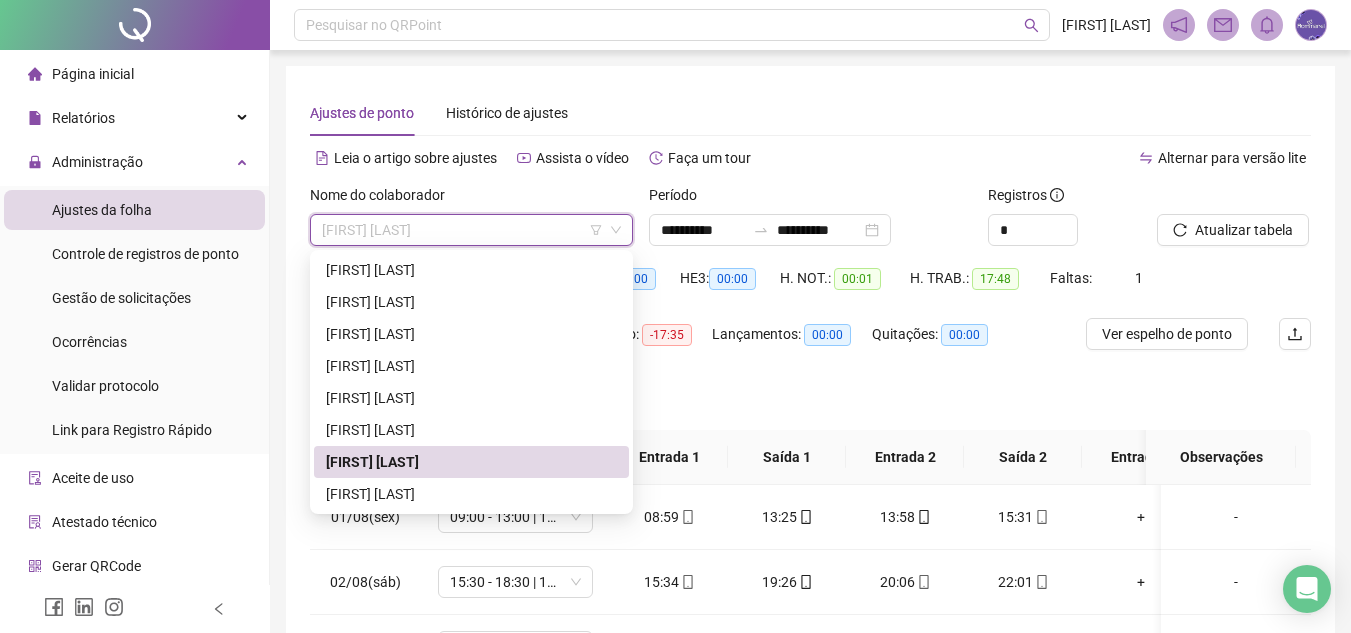 click on "[FIRST] [LAST]" at bounding box center [471, 462] 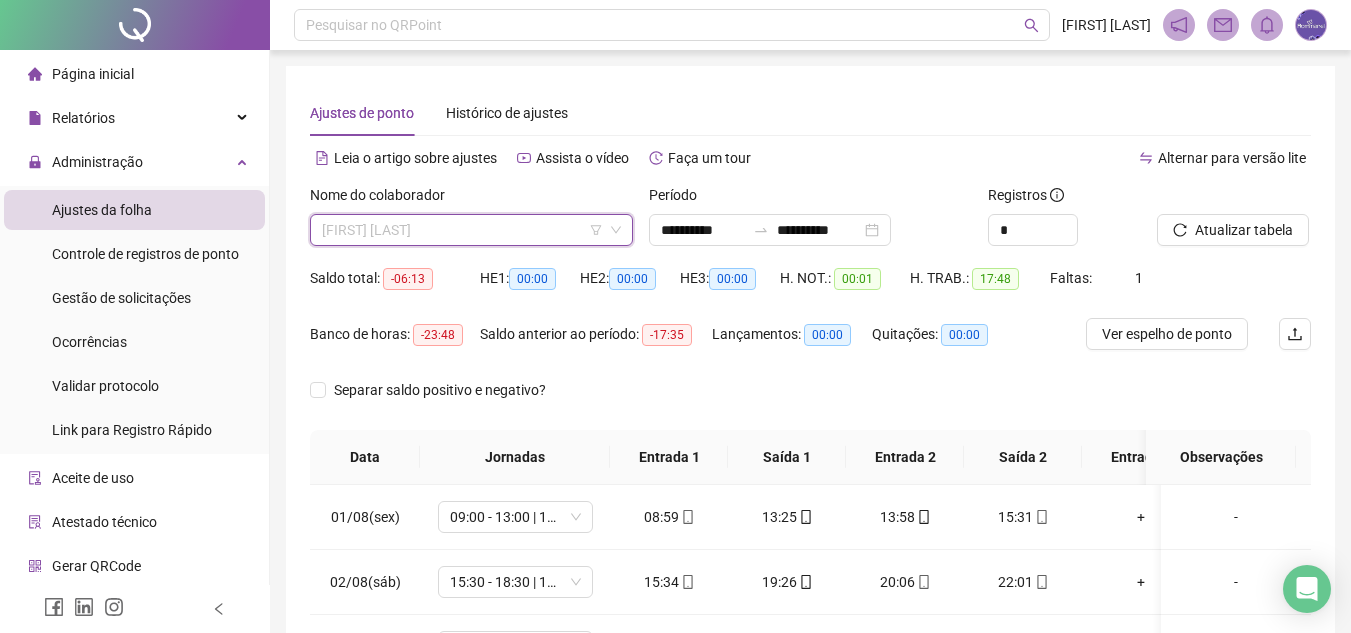 click on "[FIRST] [LAST]" at bounding box center [471, 230] 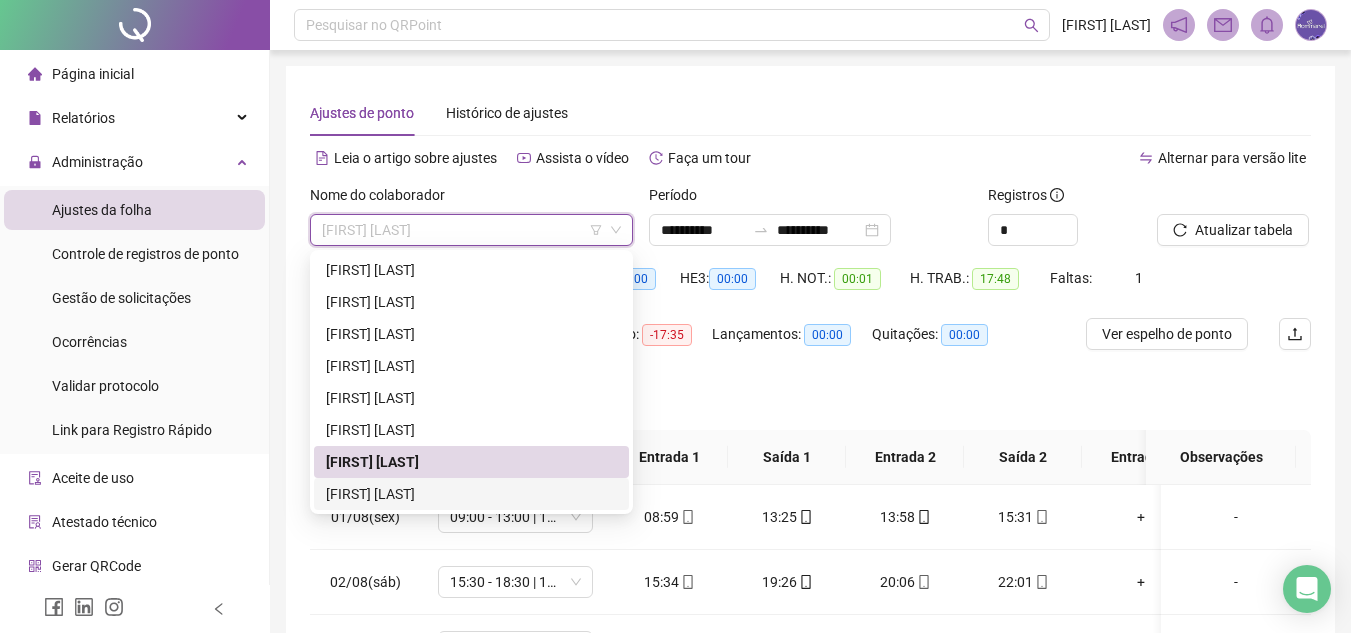 click on "[FIRST] [LAST]" at bounding box center (471, 494) 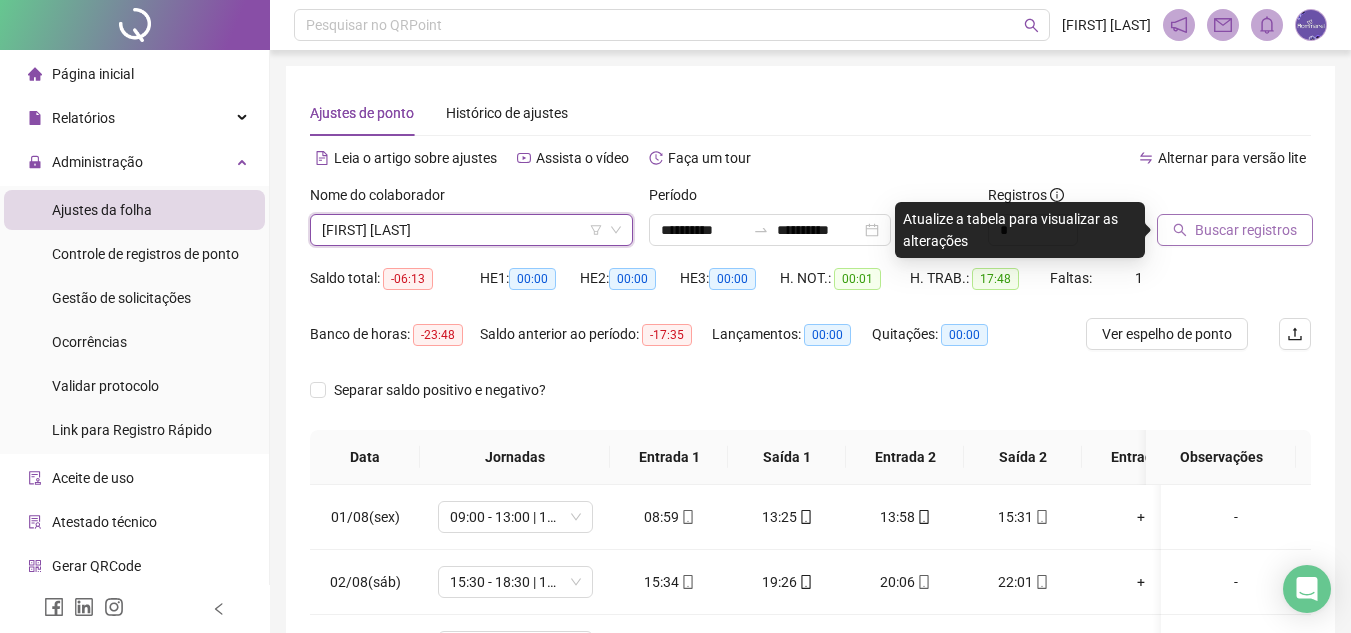 click on "Buscar registros" at bounding box center (1246, 230) 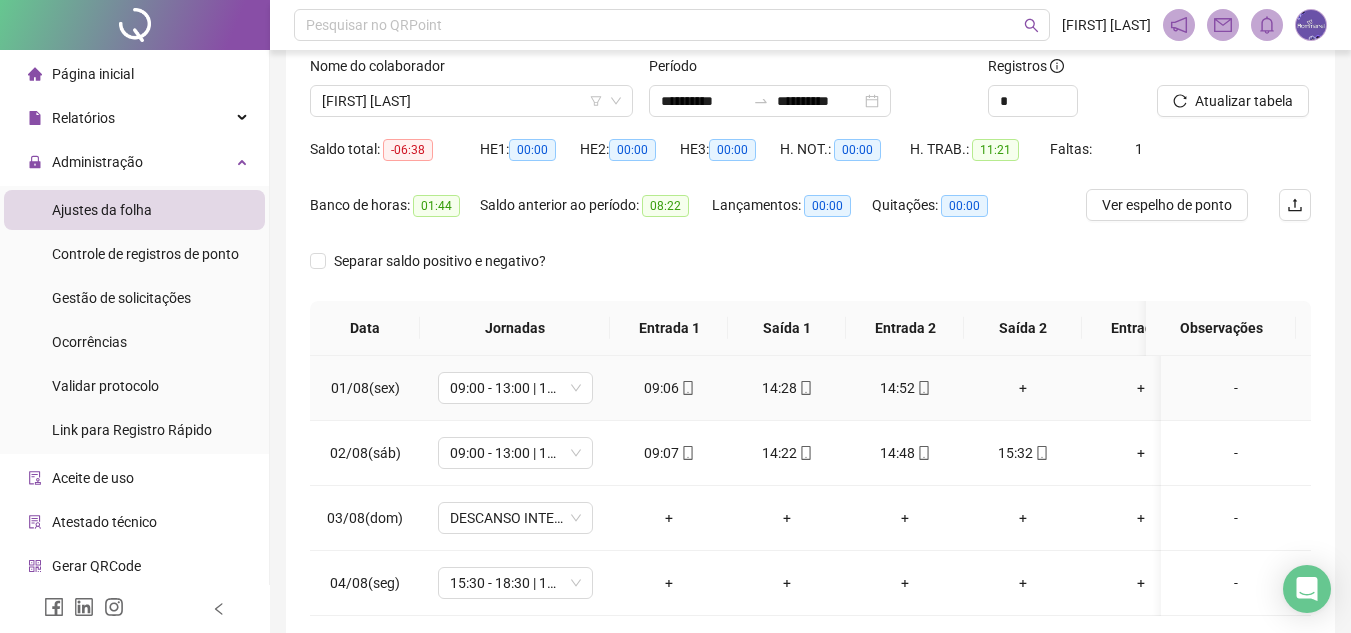 scroll, scrollTop: 100, scrollLeft: 0, axis: vertical 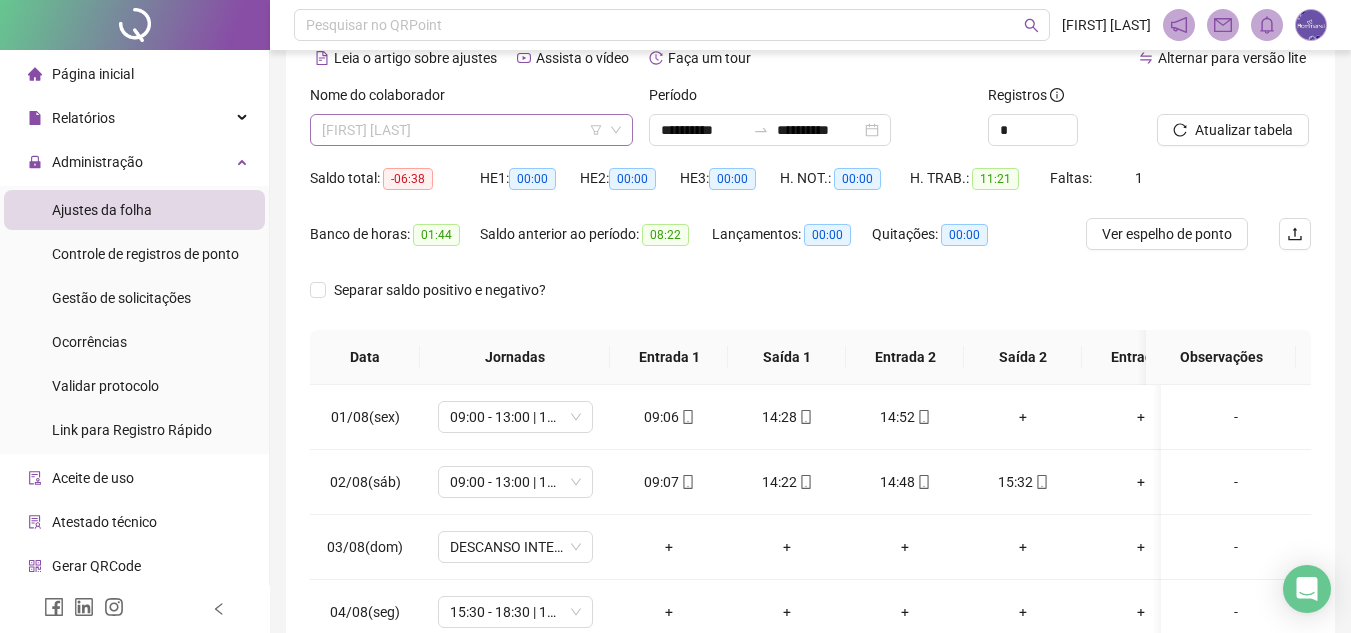 click on "[FIRST] [LAST]" at bounding box center (471, 130) 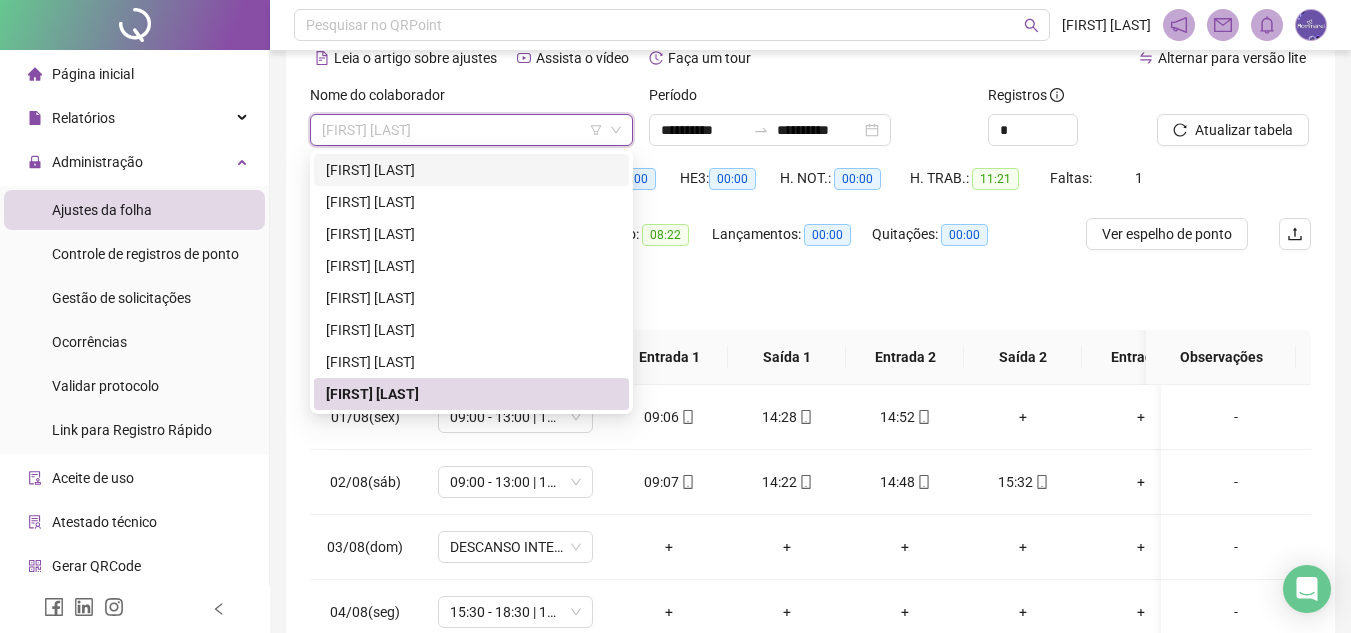 click on "[FIRST] [LAST]" at bounding box center [471, 170] 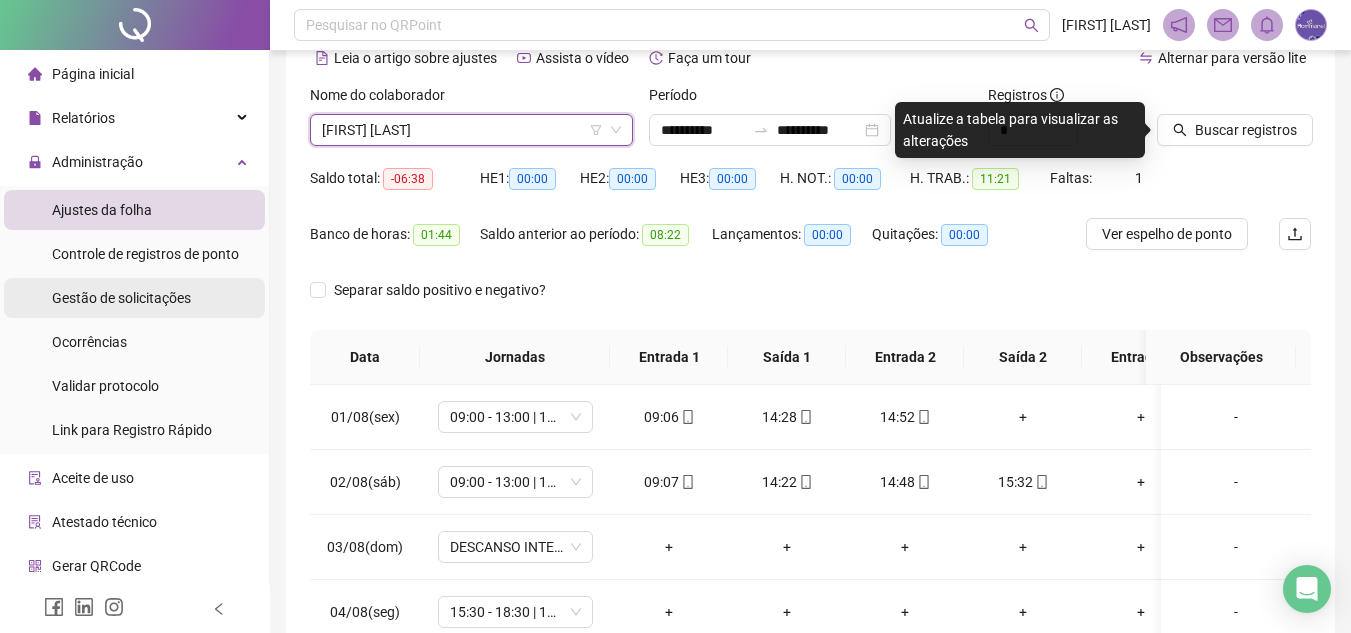 click on "Gestão de solicitações" at bounding box center (121, 298) 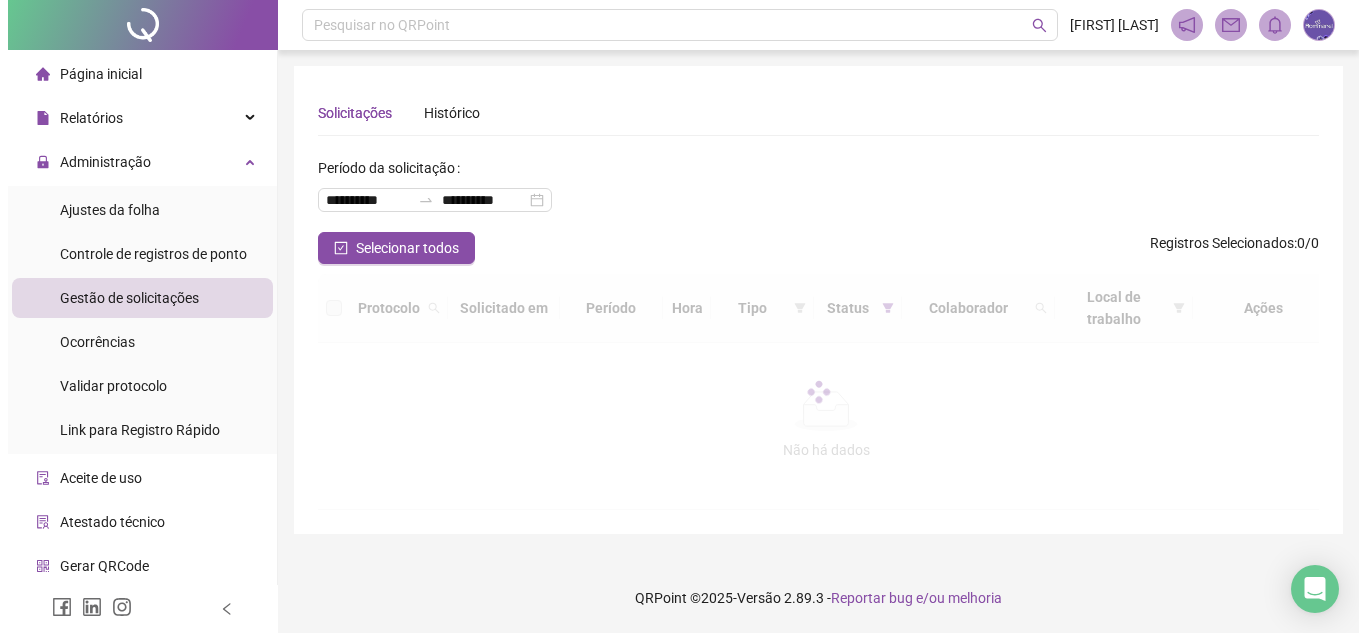 scroll, scrollTop: 0, scrollLeft: 0, axis: both 